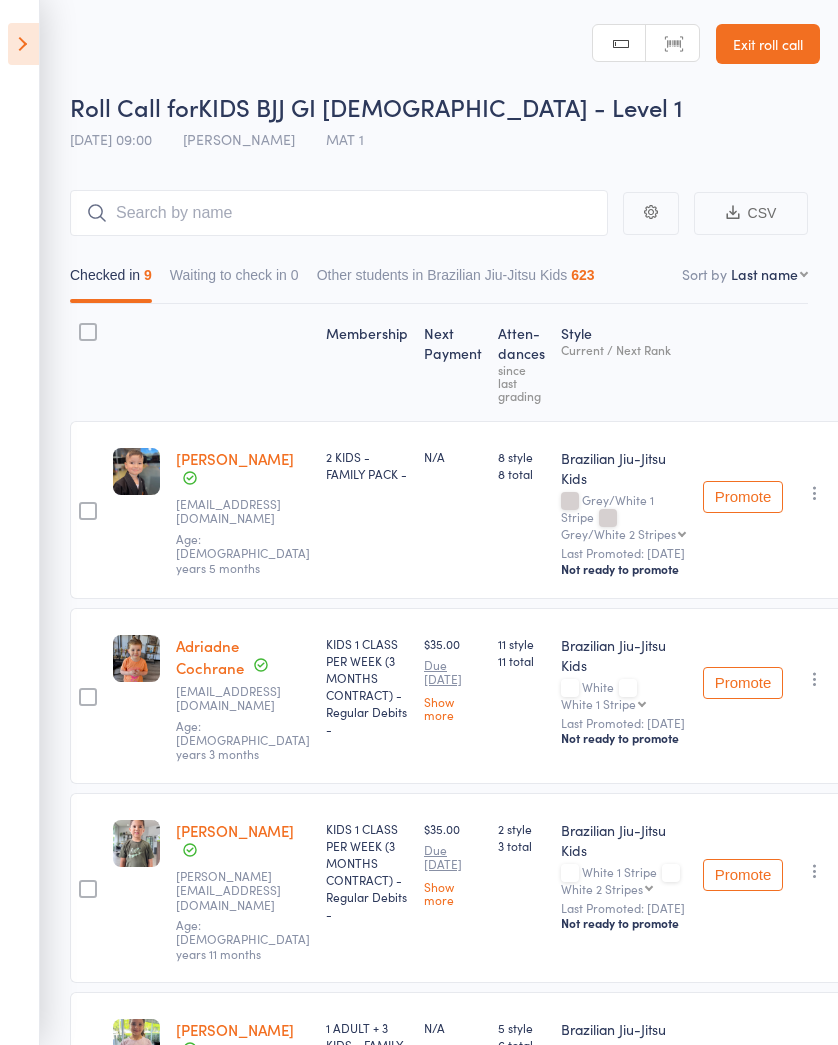 scroll, scrollTop: 1201, scrollLeft: 46, axis: both 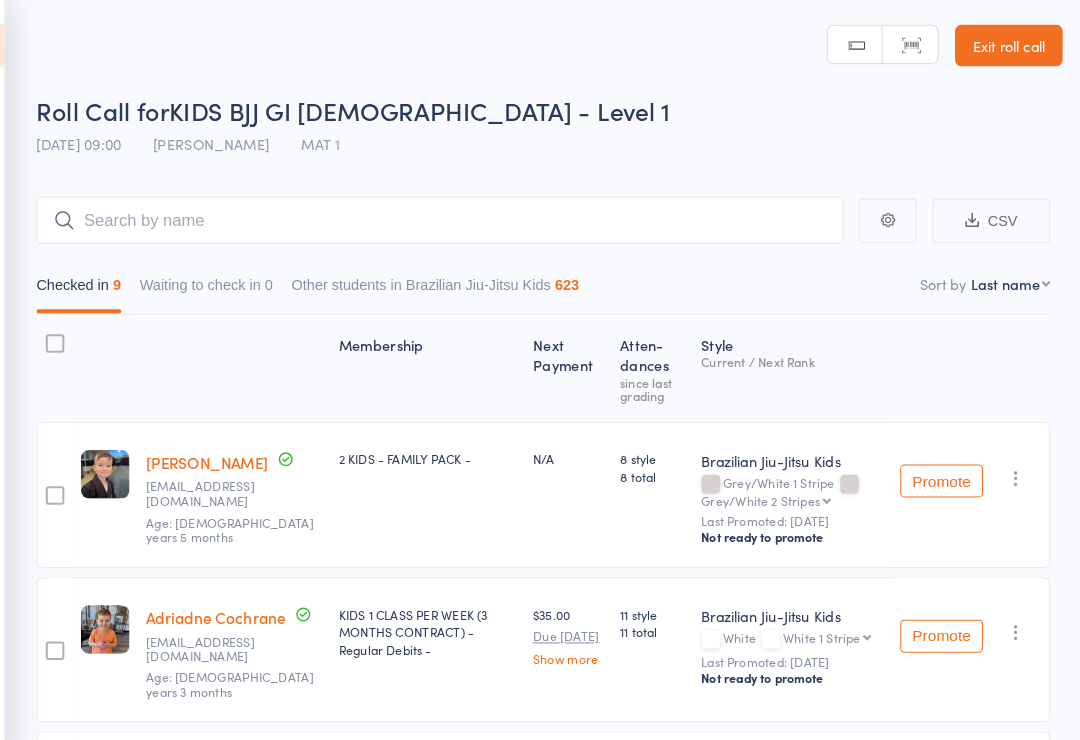 click on "Exit roll call" at bounding box center (1010, 44) 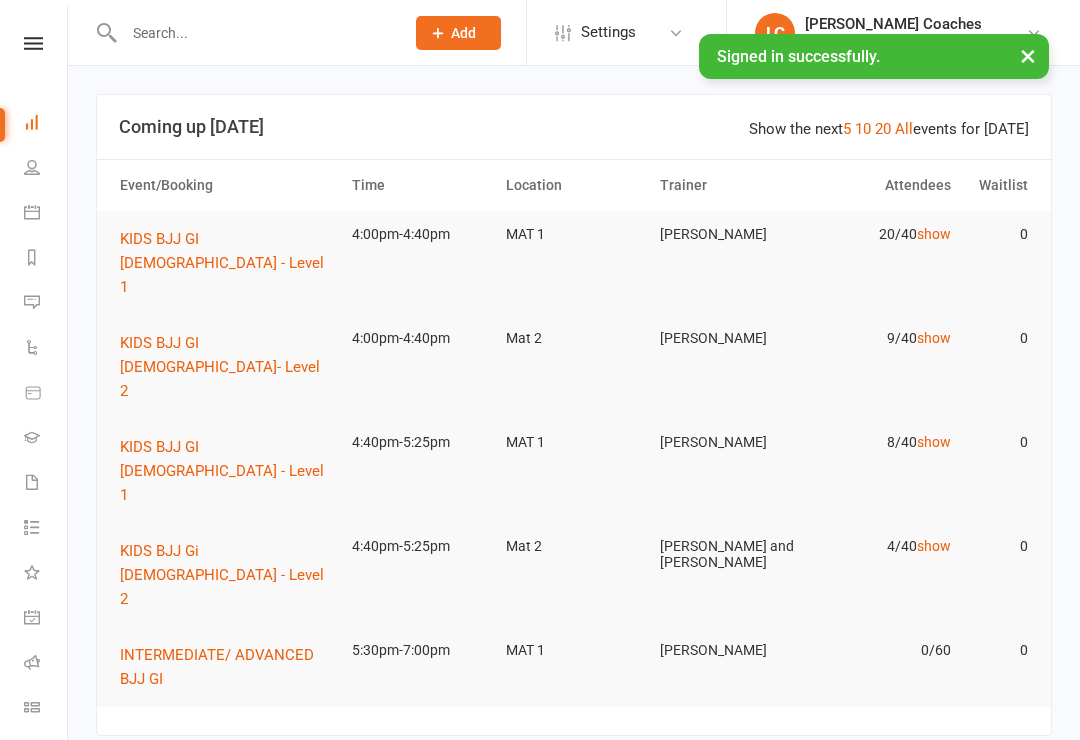 scroll, scrollTop: 0, scrollLeft: 0, axis: both 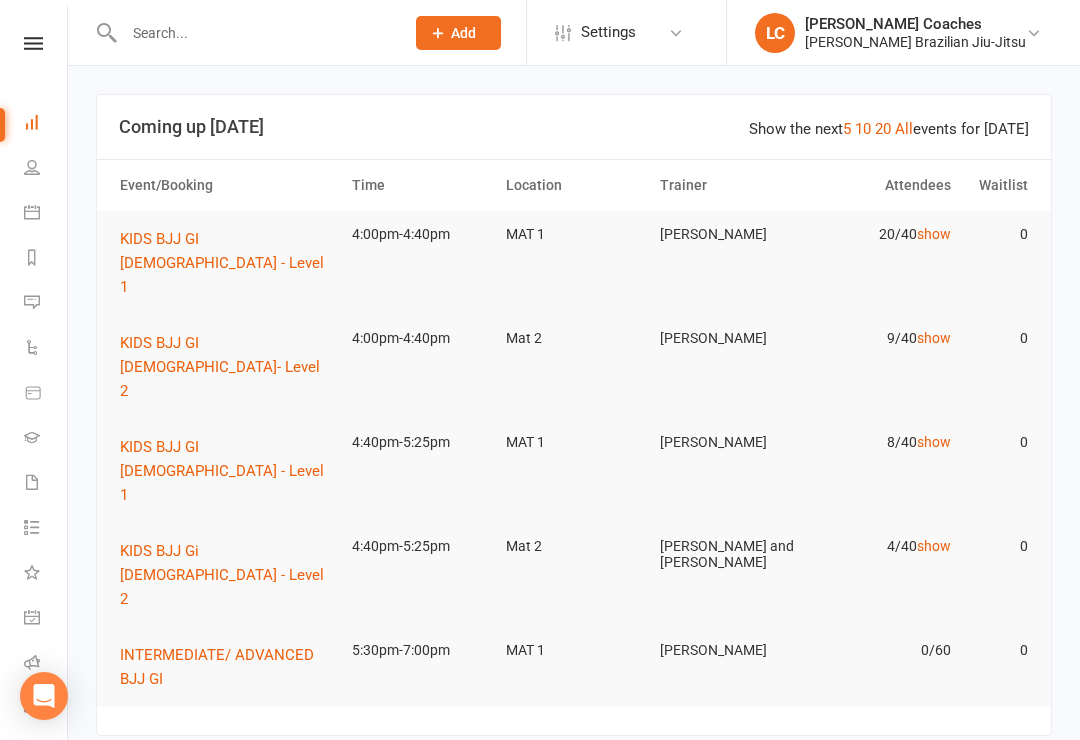 click on "show" at bounding box center (934, 234) 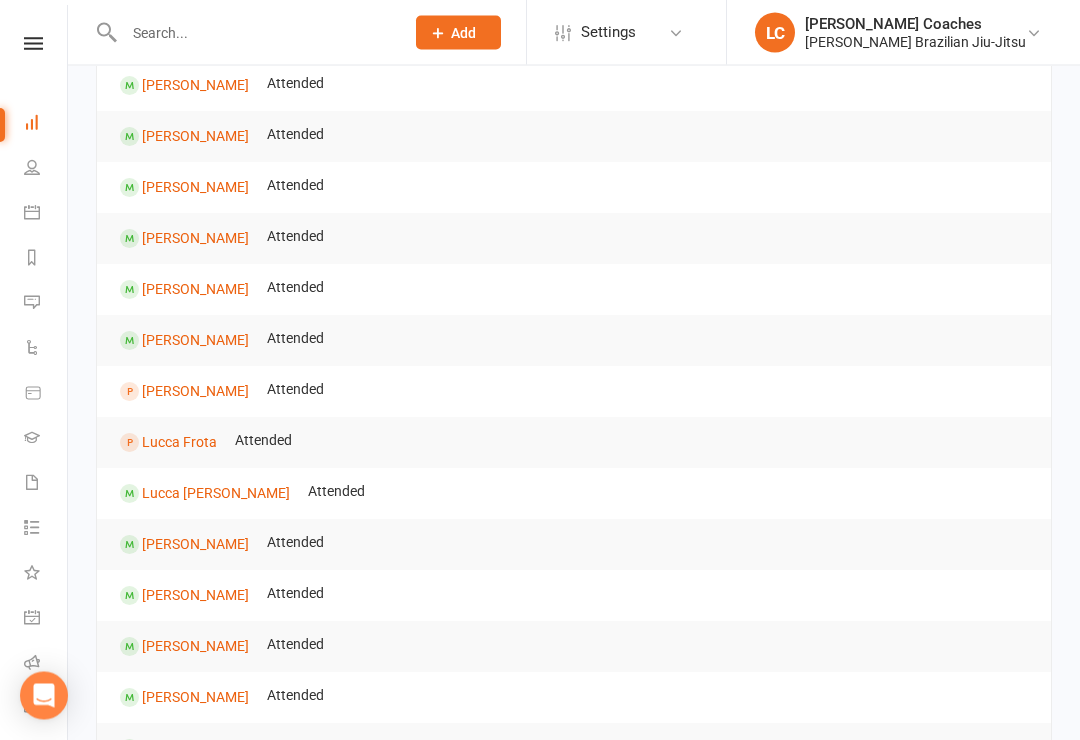 scroll, scrollTop: 0, scrollLeft: 0, axis: both 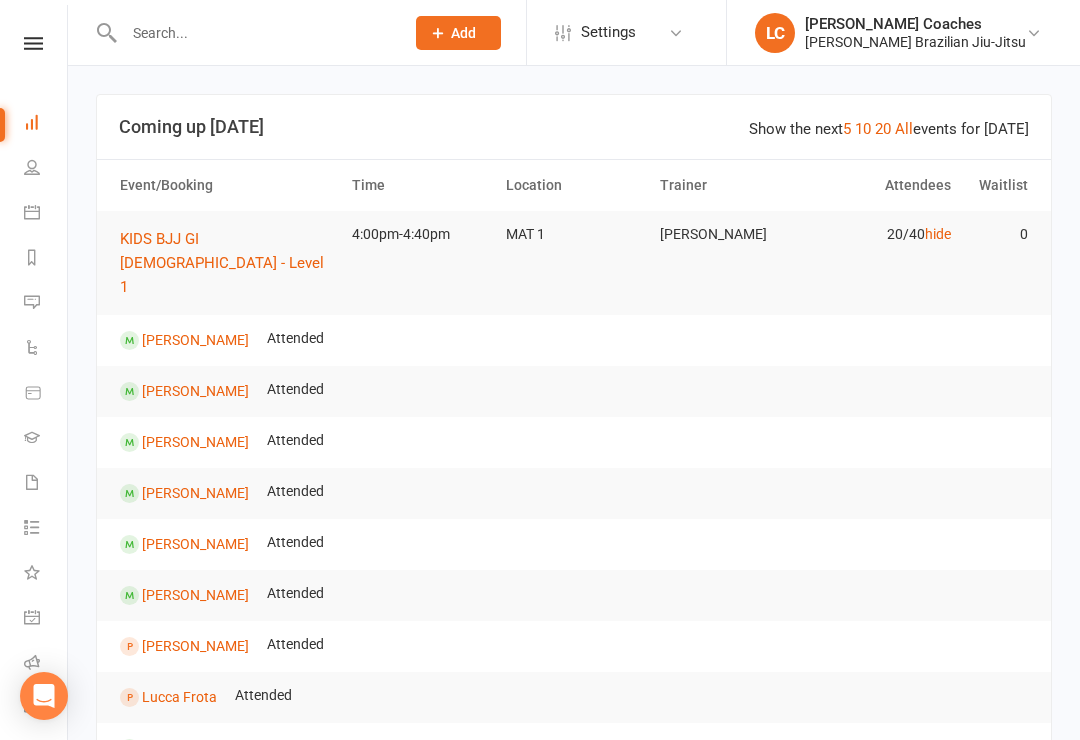 click on "hide" at bounding box center [938, 234] 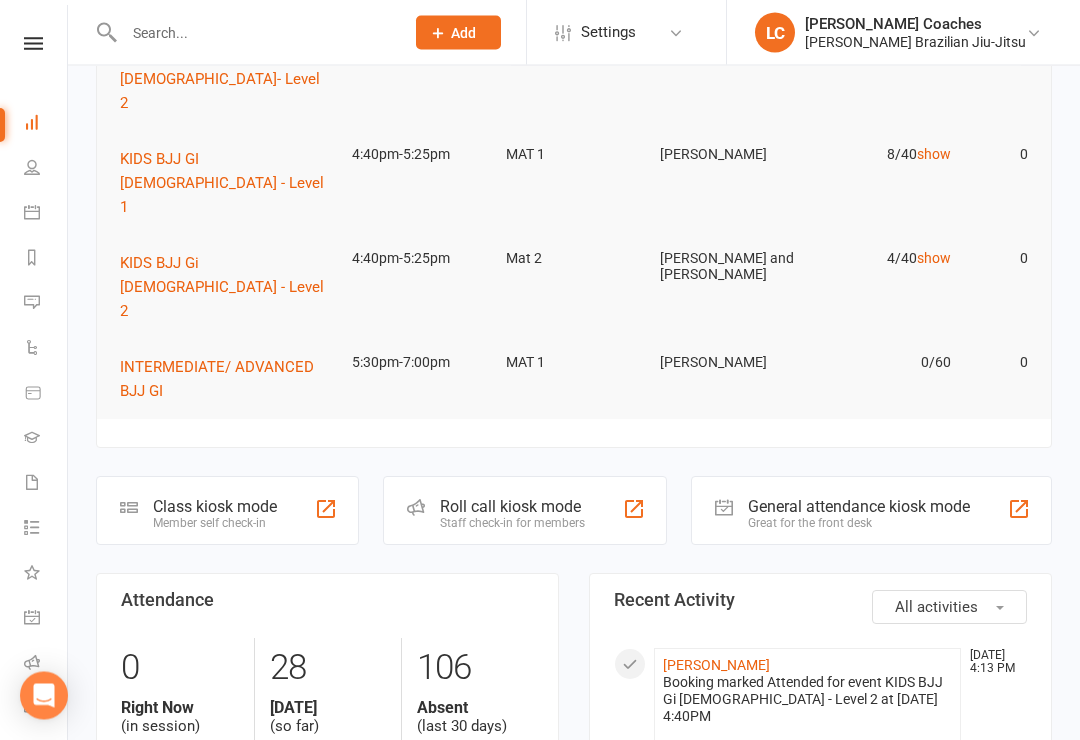 scroll, scrollTop: 288, scrollLeft: 0, axis: vertical 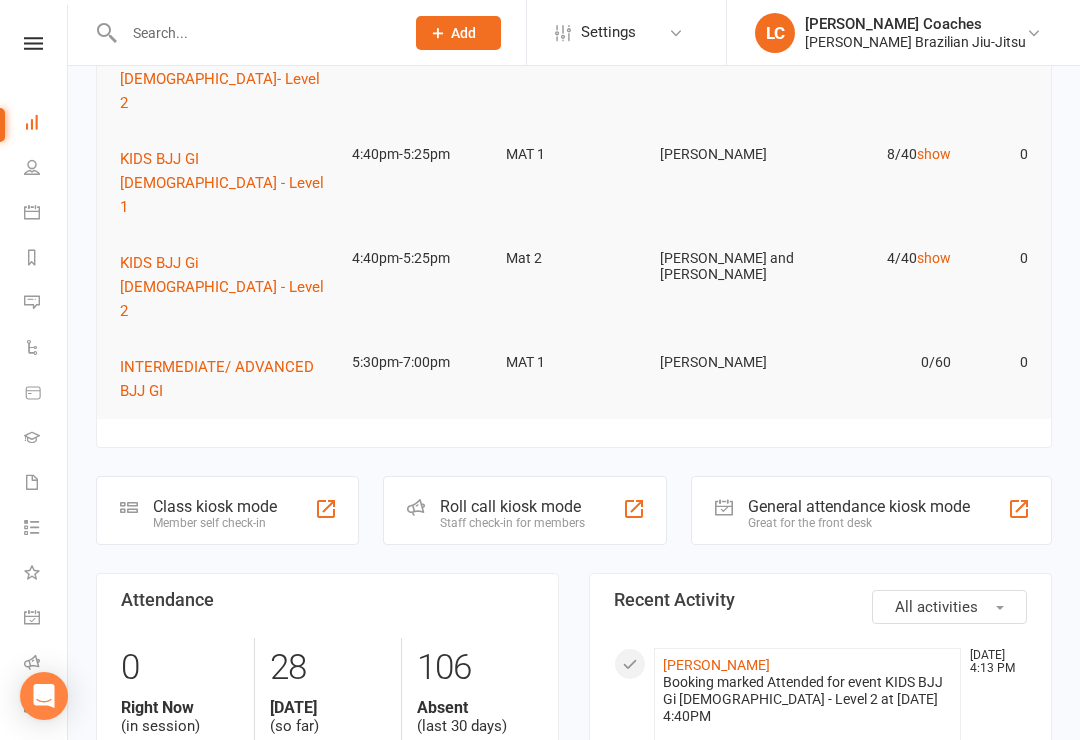 click on "Roll call kiosk mode" 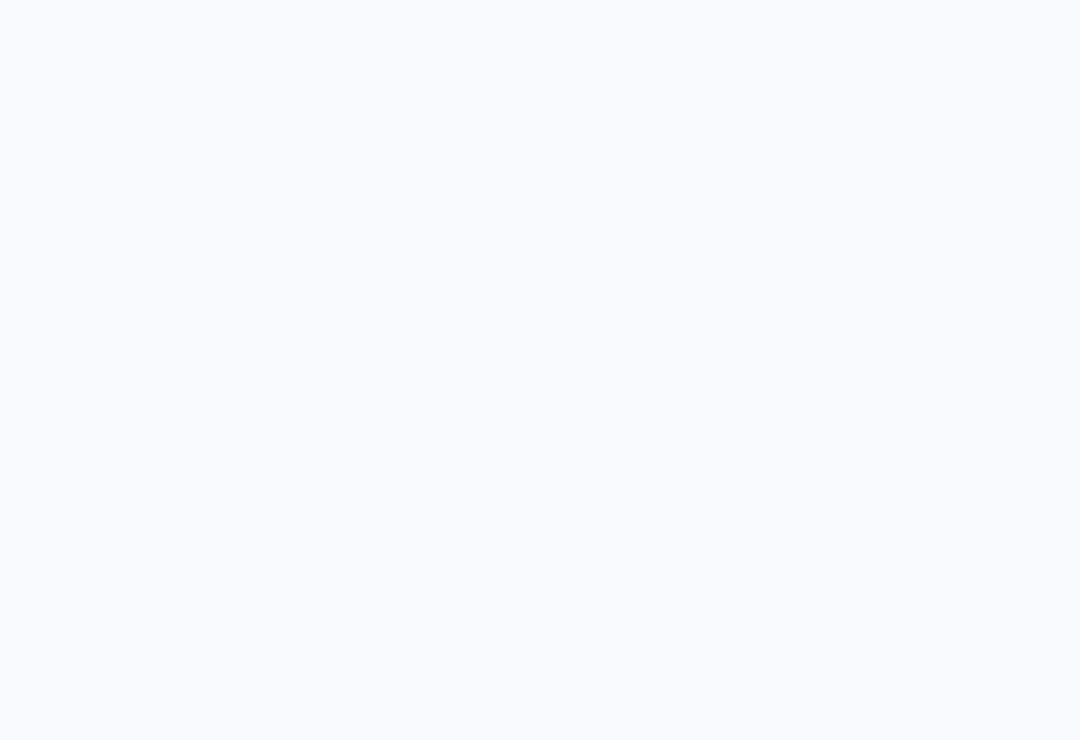 scroll, scrollTop: 0, scrollLeft: 0, axis: both 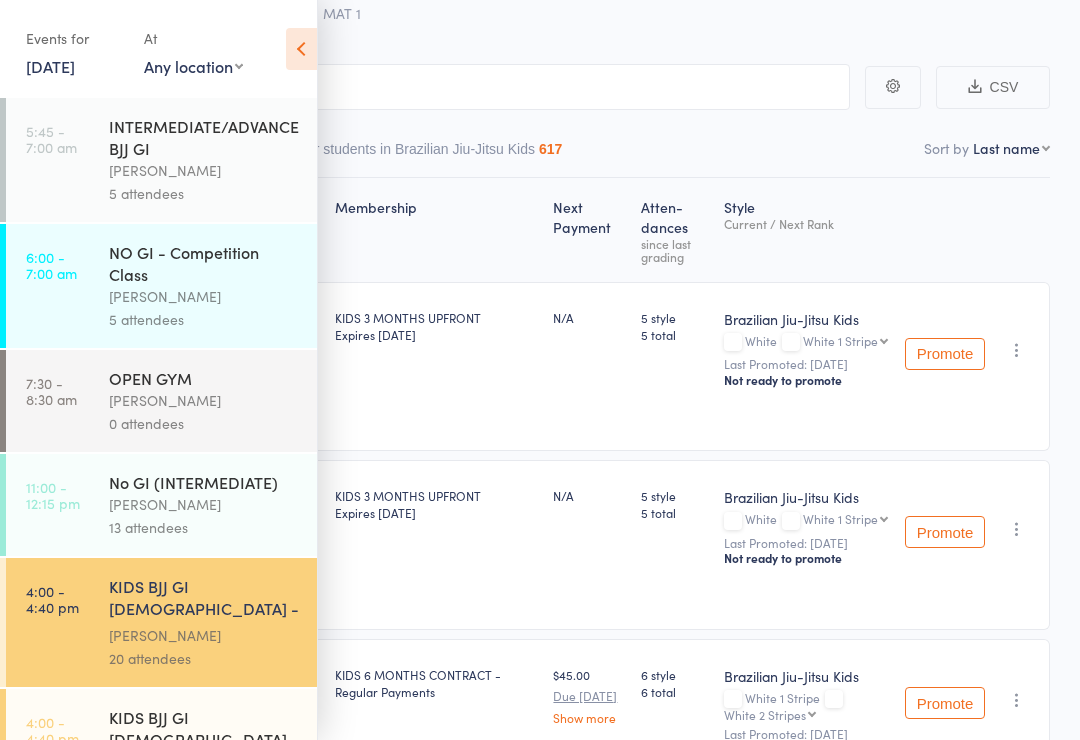 click at bounding box center [301, 49] 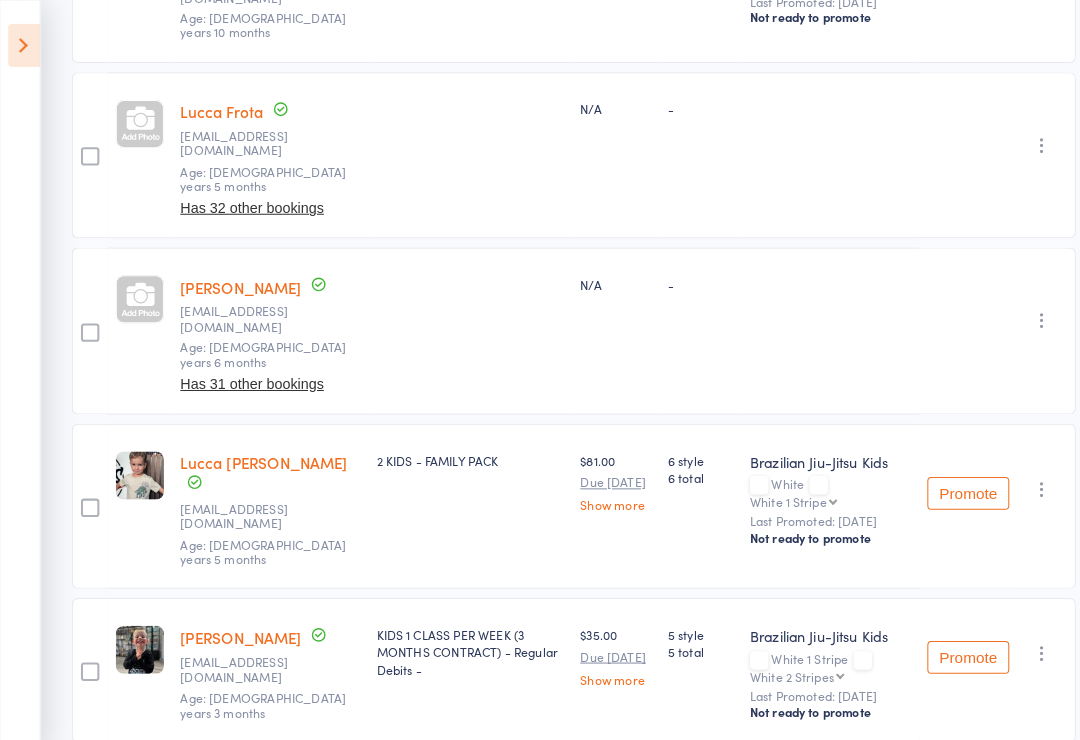 scroll, scrollTop: 1322, scrollLeft: 0, axis: vertical 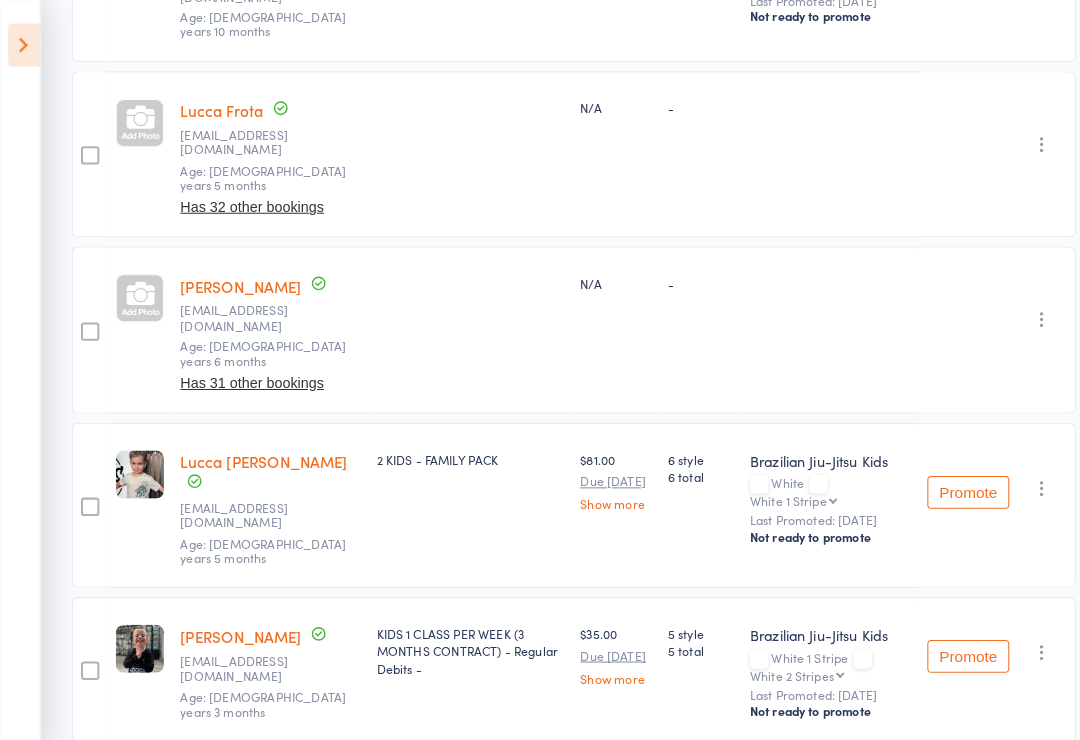 click at bounding box center (1017, 141) 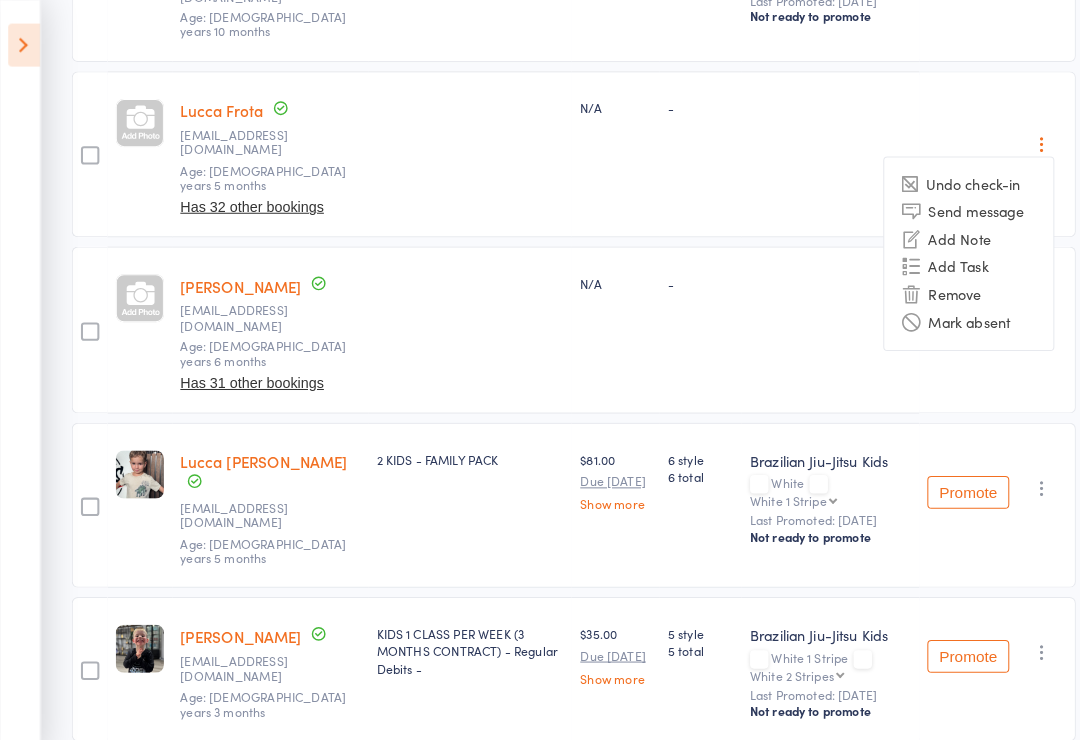 click on "Remove" at bounding box center [945, 287] 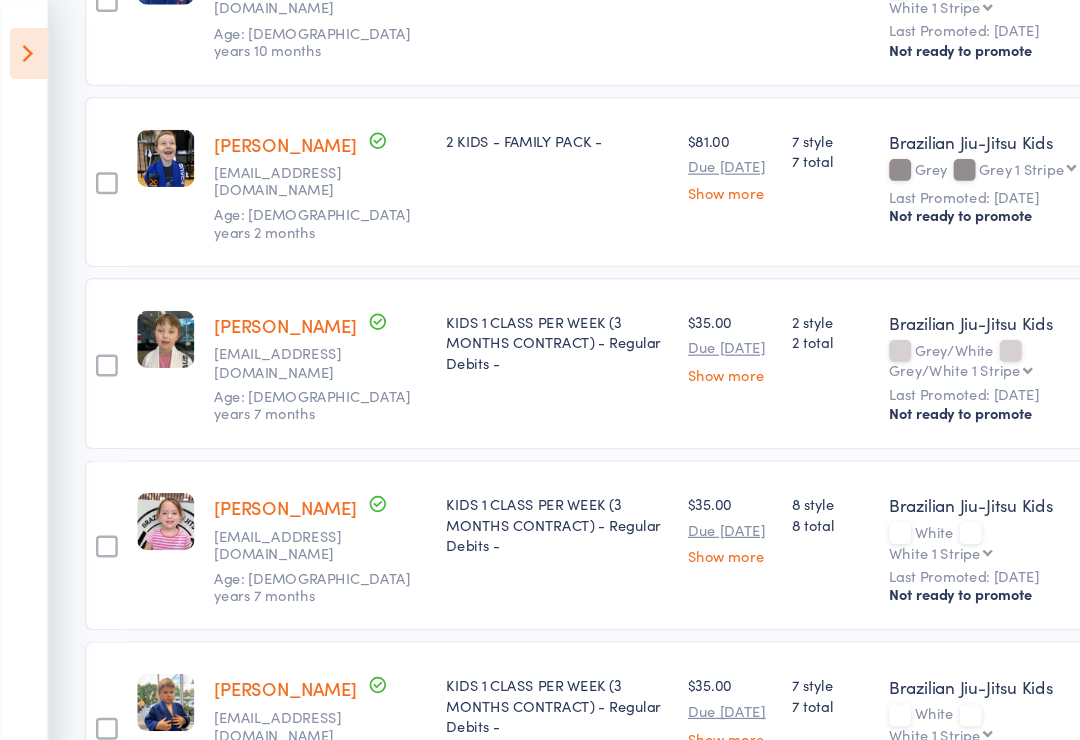 scroll, scrollTop: 2103, scrollLeft: 0, axis: vertical 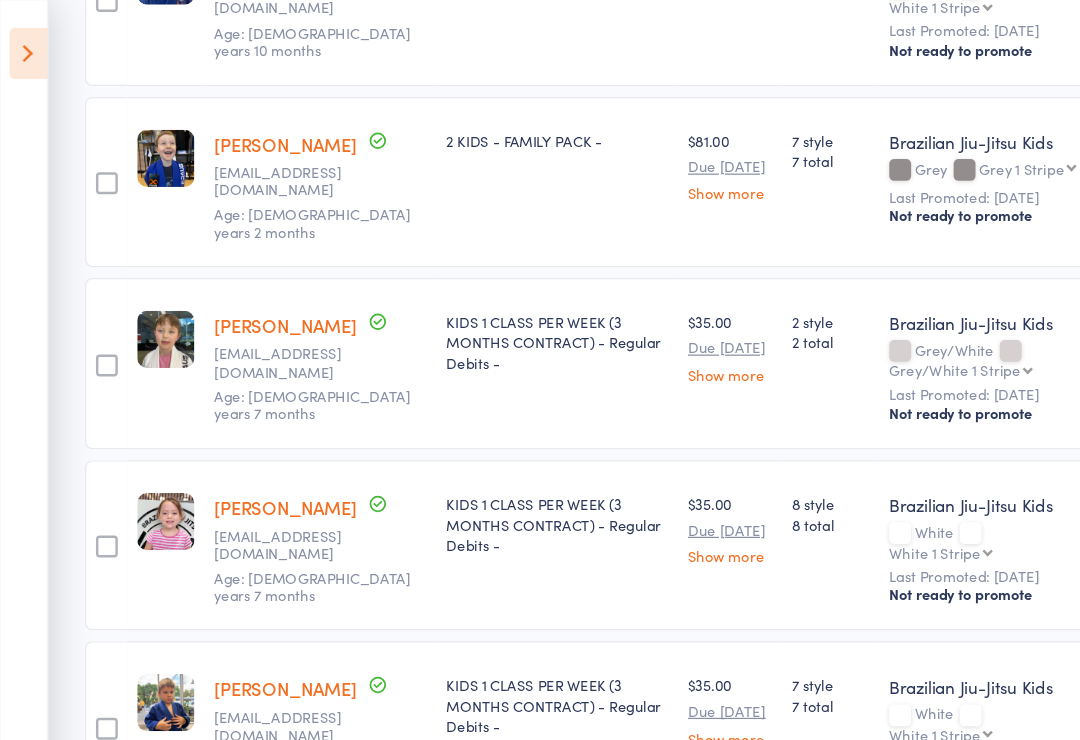 click on "[PERSON_NAME]" at bounding box center [235, 417] 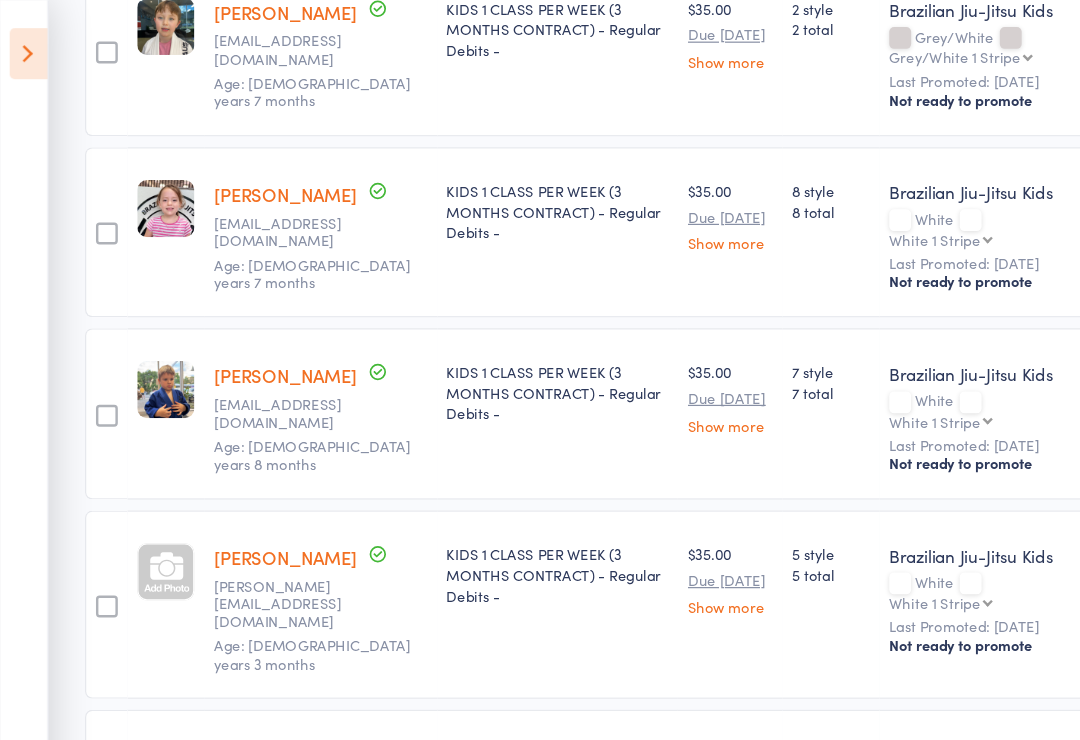 scroll, scrollTop: 2328, scrollLeft: 0, axis: vertical 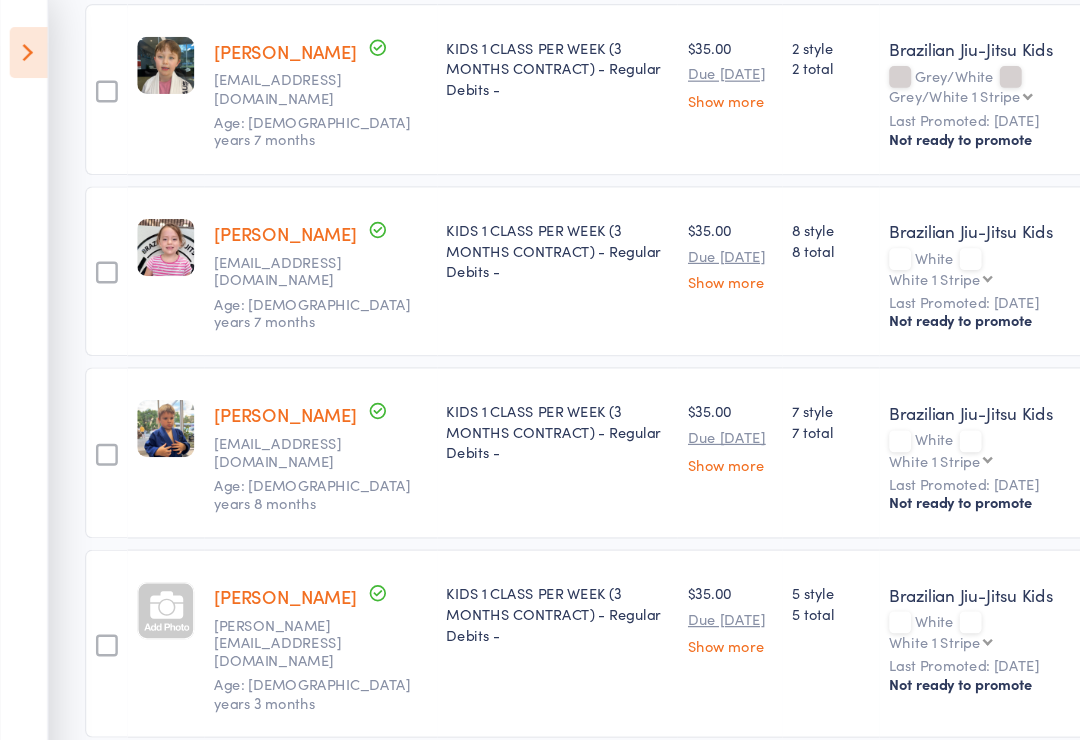 click on "CSV
Checked in  17 Waiting to check in  2 Other students in Brazilian Jiu-Jitsu Kids  617
Sort by   Last name First name Last name Birthday today? Behind on payments? Check in time Next payment date Next payment amount Membership name Membership expires Ready to grade Style and Rank Style attendance count All attendance count Last Promoted Membership Next Payment Atten­dances since last grading Style Current / Next Rank edit Cassian Barnes    Lydia.buchanan@icloud.com Age: 4 years 4 months KIDS 3 MONTHS UPFRONT Expires Aug 11, 2025  N/A 5 style 5 total Brazilian Jiu-Jitsu Kids White  White 1 Stripe  White 1 Stripe White 2 Stripes White 3 Stripes White 4 Stripes Grey/White Grey/White 1 Stripe Grey/White 2 Stripes Grey/White 3 Stripes Grey/White 4 Stripes Grey Grey 1 Stripe Grey 2 Stripes Grey 3 Stripes Grey 4 Stripes Grey/Black Grey/Black 1 Stripe Grey/Black 2 Stripes Grey/Black 3 Stripes Grey/Black 4 Stripes Yellow/White Yellow/White 1Stripe Yellow/White 2 Stripes Yellow/White 3 Stripe Yellow Orange" at bounding box center (540, -661) 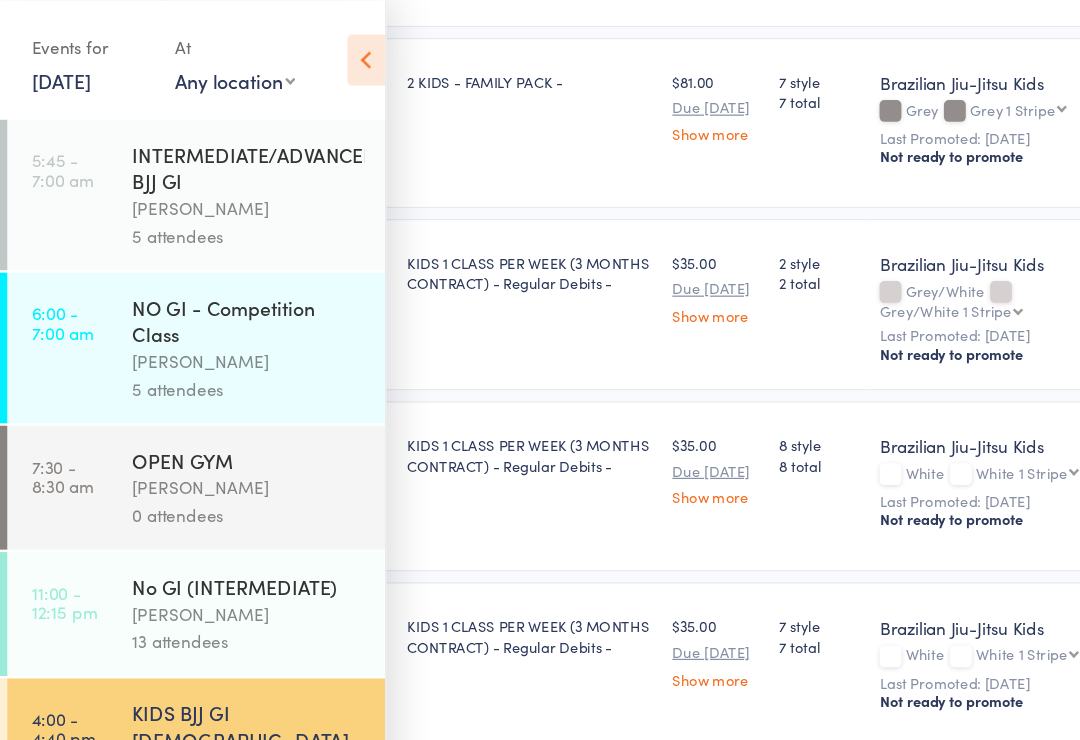 scroll, scrollTop: 2142, scrollLeft: 0, axis: vertical 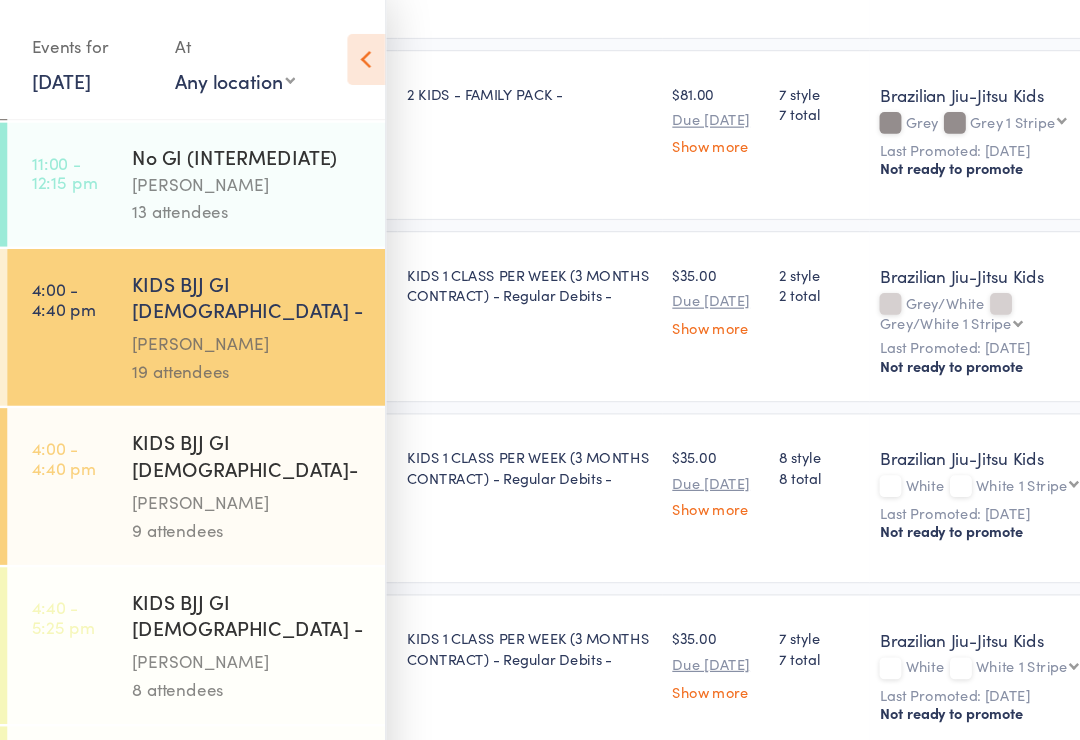 click on "Pedro Barros" at bounding box center (204, 413) 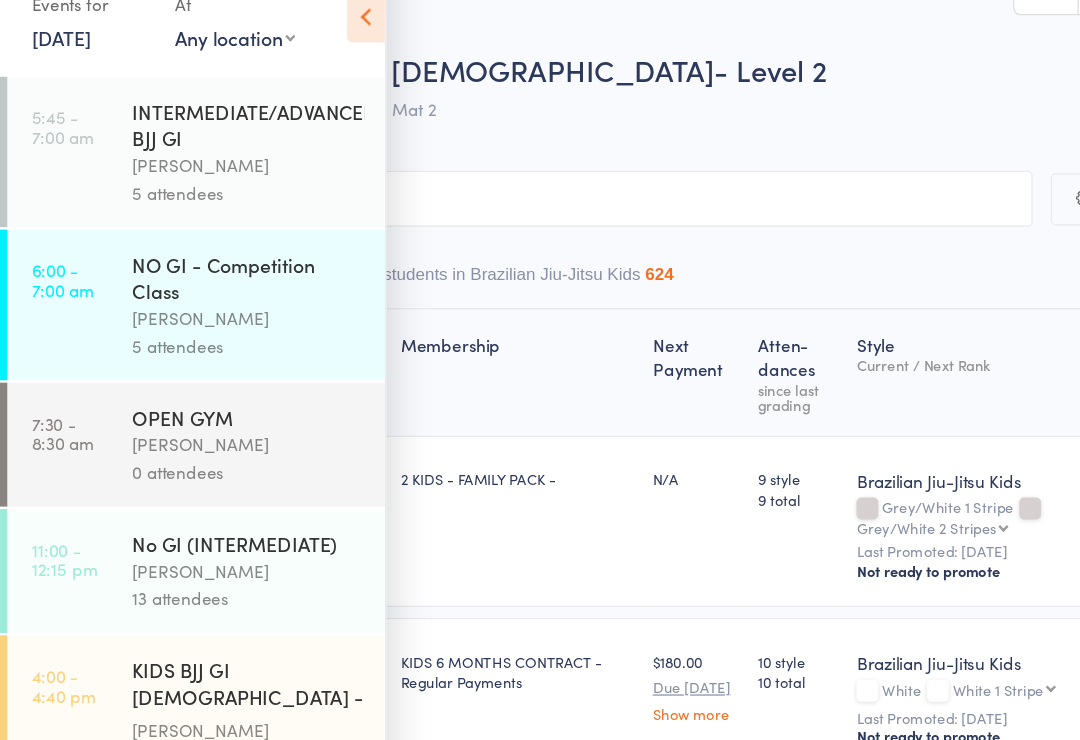 scroll, scrollTop: 0, scrollLeft: 0, axis: both 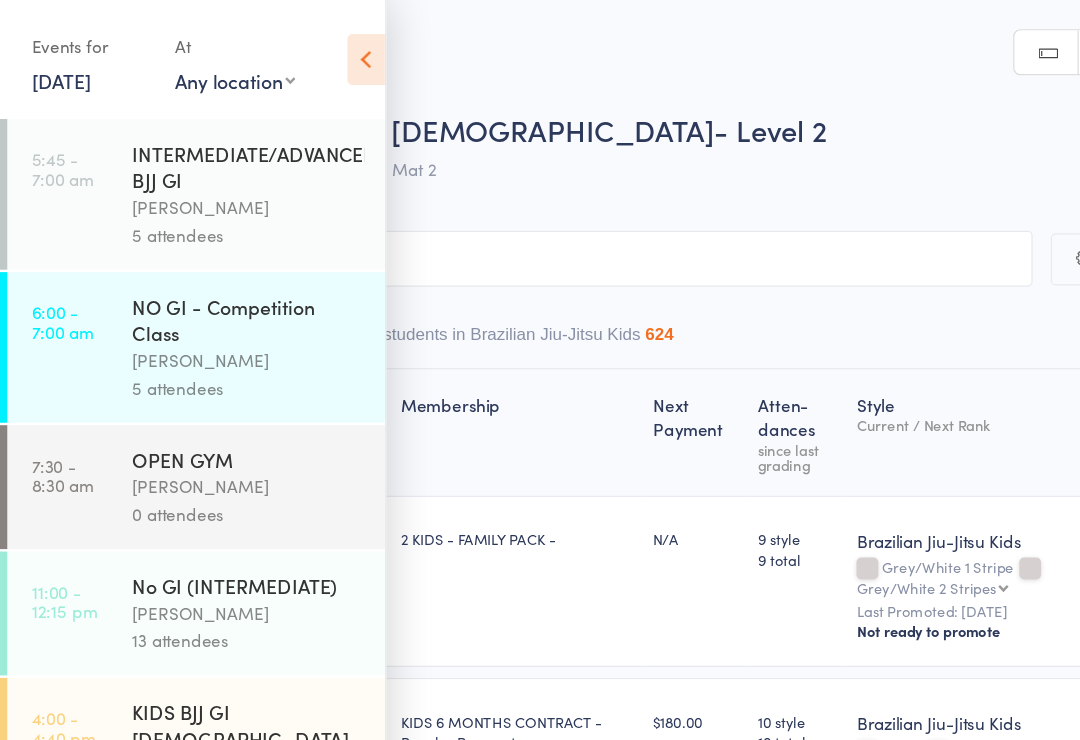 click at bounding box center (301, 49) 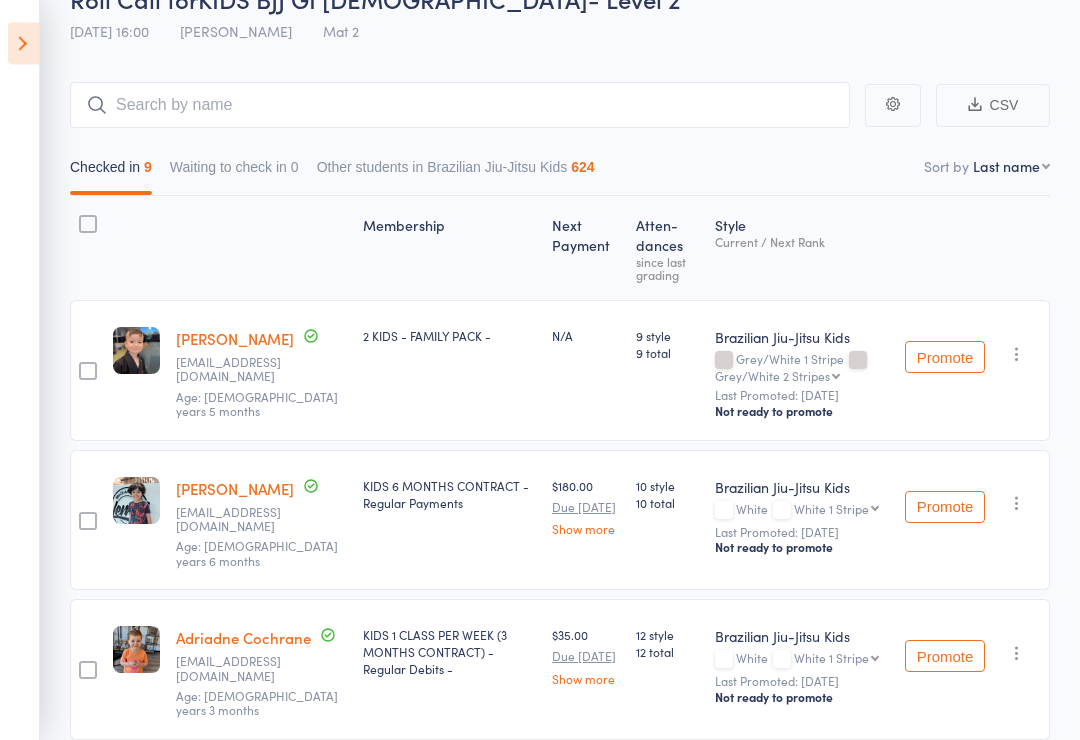 scroll, scrollTop: 0, scrollLeft: 0, axis: both 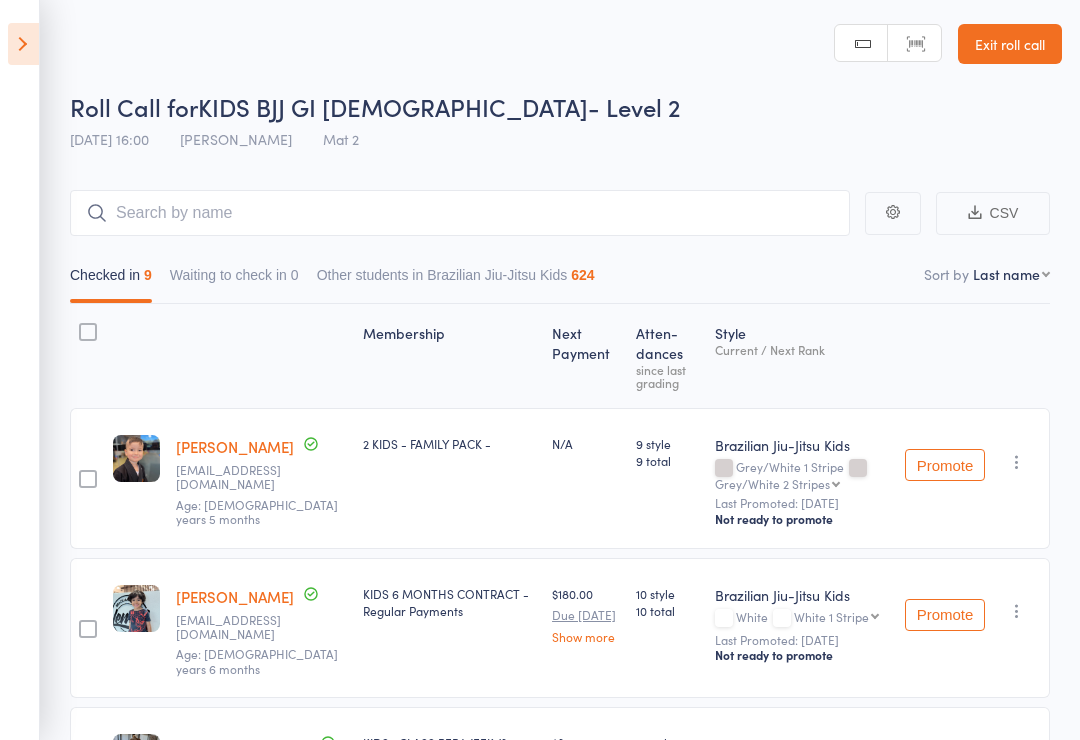 click at bounding box center [23, 44] 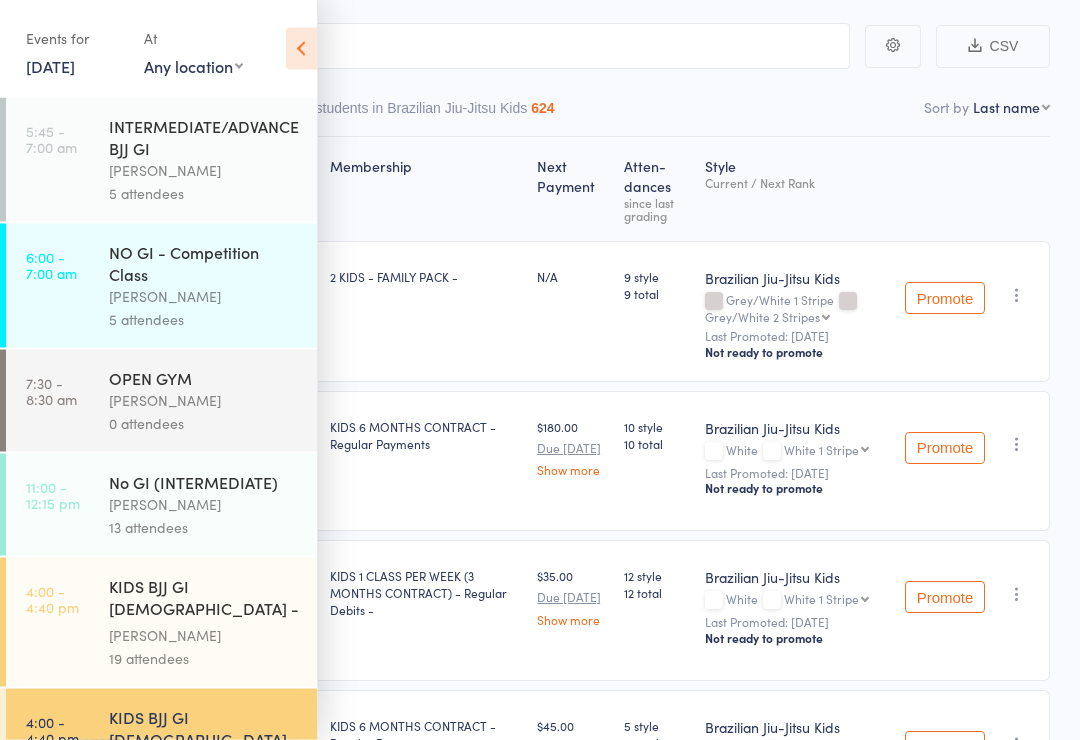 scroll, scrollTop: 167, scrollLeft: 0, axis: vertical 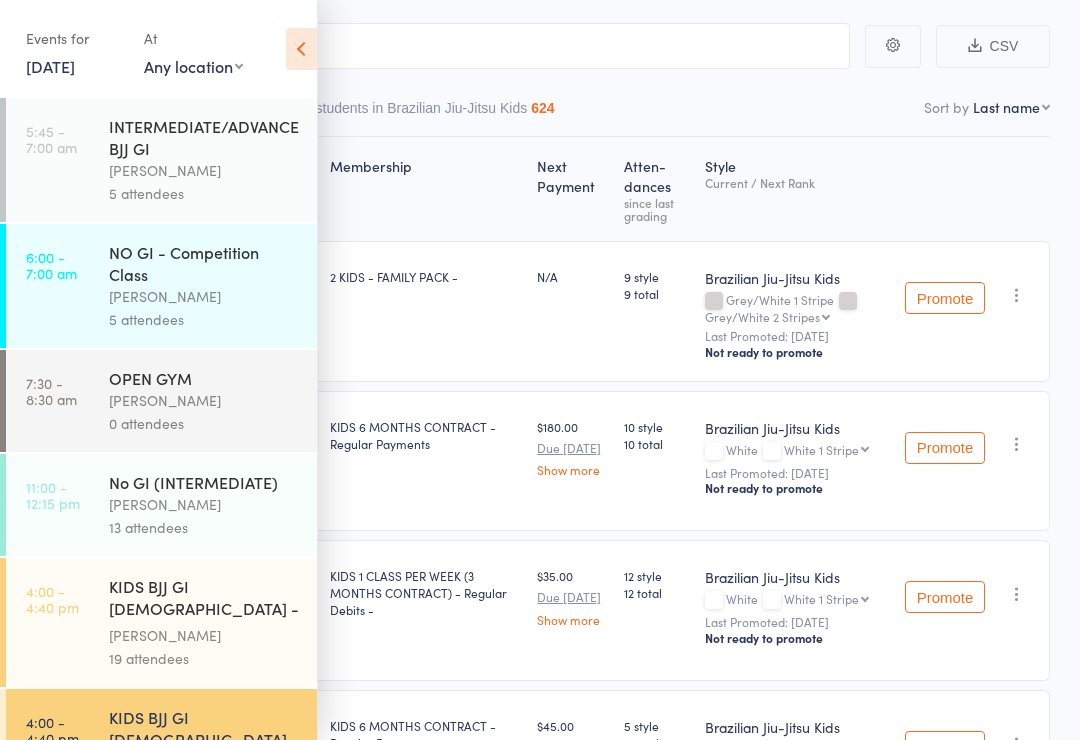 click on "Matheus Bohrer" at bounding box center [204, 635] 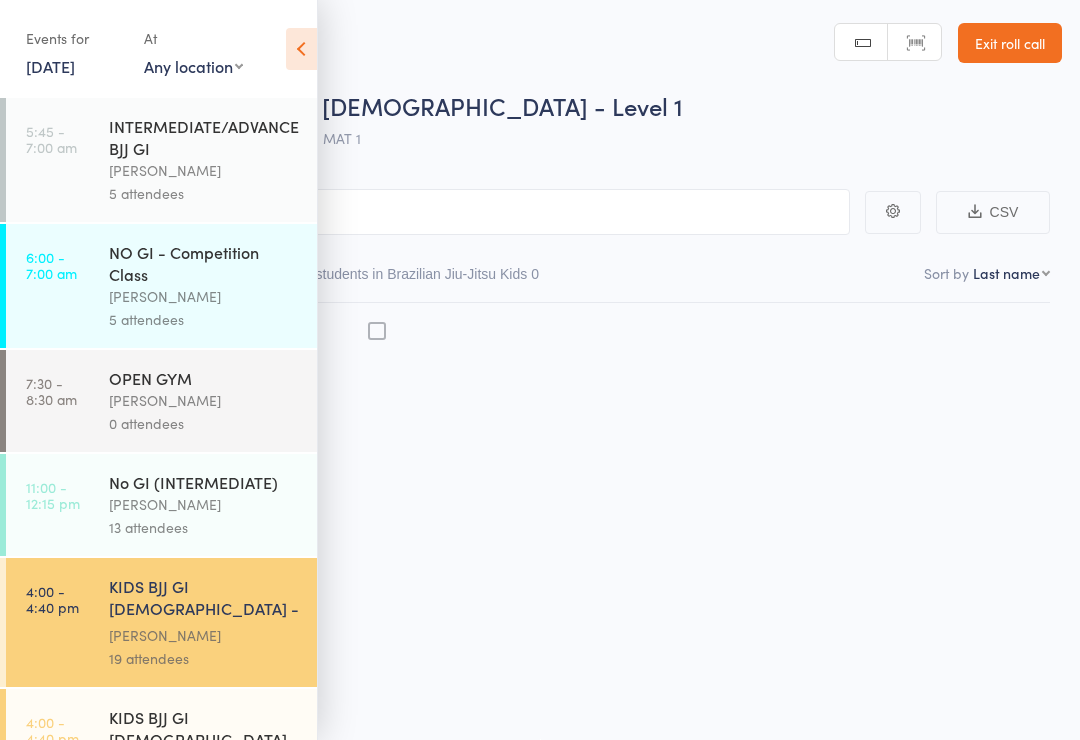 scroll, scrollTop: 14, scrollLeft: 0, axis: vertical 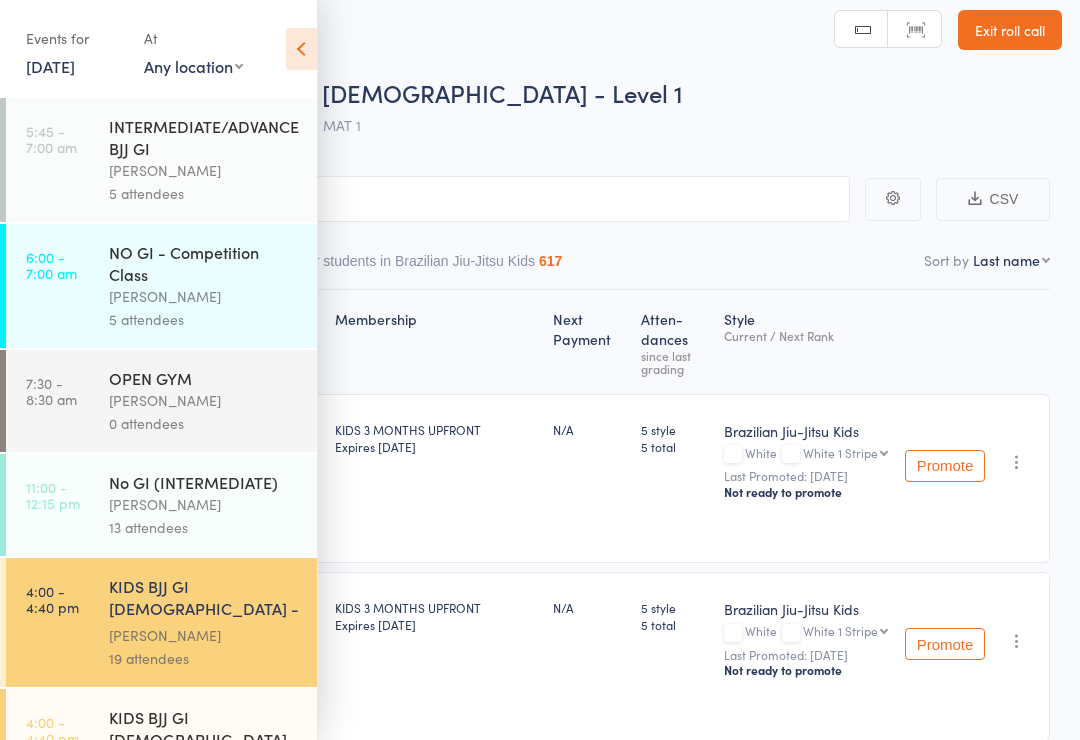 click on "Membership Next Payment Atten­dances since last grading Style Current / Next Rank edit Cassian Barnes    Lydia.buchanan@icloud.com Age: 4 years 4 months KIDS 3 MONTHS UPFRONT Expires Aug 11, 2025  N/A 5 style 5 total Brazilian Jiu-Jitsu Kids White  White 1 Stripe  White 1 Stripe White 2 Stripes White 3 Stripes White 4 Stripes Grey/White Grey/White 1 Stripe Grey/White 2 Stripes Grey/White 3 Stripes Grey/White 4 Stripes Grey Grey 1 Stripe Grey 2 Stripes Grey 3 Stripes Grey 4 Stripes Grey/Black Grey/Black 1 Stripe Grey/Black 2 Stripes Grey/Black 3 Stripes Grey/Black 4 Stripes Yellow/White Yellow/White 1Stripe Yellow/White 2 Stripes Yellow/White 3 Stripe Yellow/White 4 Stripes Yellow Yellow 1 Stripe Yellow 2 Stripe Yellow 3 Stripes Yellow 4 Stripes Yellow/Black Yellow/Black 1 Stripe Yellow/Black 2 Stripes Yellow/Black 3 Stripes Yellow/Black 4 Stripes Orange/White Orange/White 1 Stripe Orange/White 2 Stripes Orange/White 3 Stripes Orange/White 4 Stripes Orange Orange 1 Stripe Orange 2 Stripes Orange 3 Stripes" at bounding box center [540, 1685] 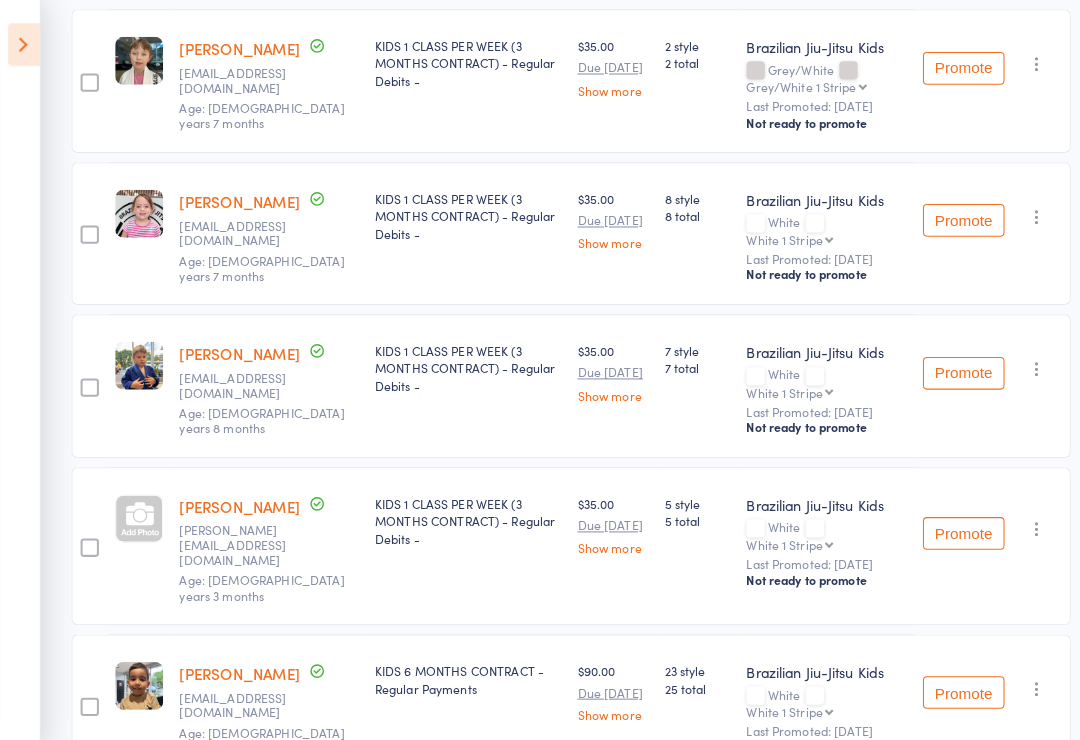 scroll, scrollTop: 2356, scrollLeft: 0, axis: vertical 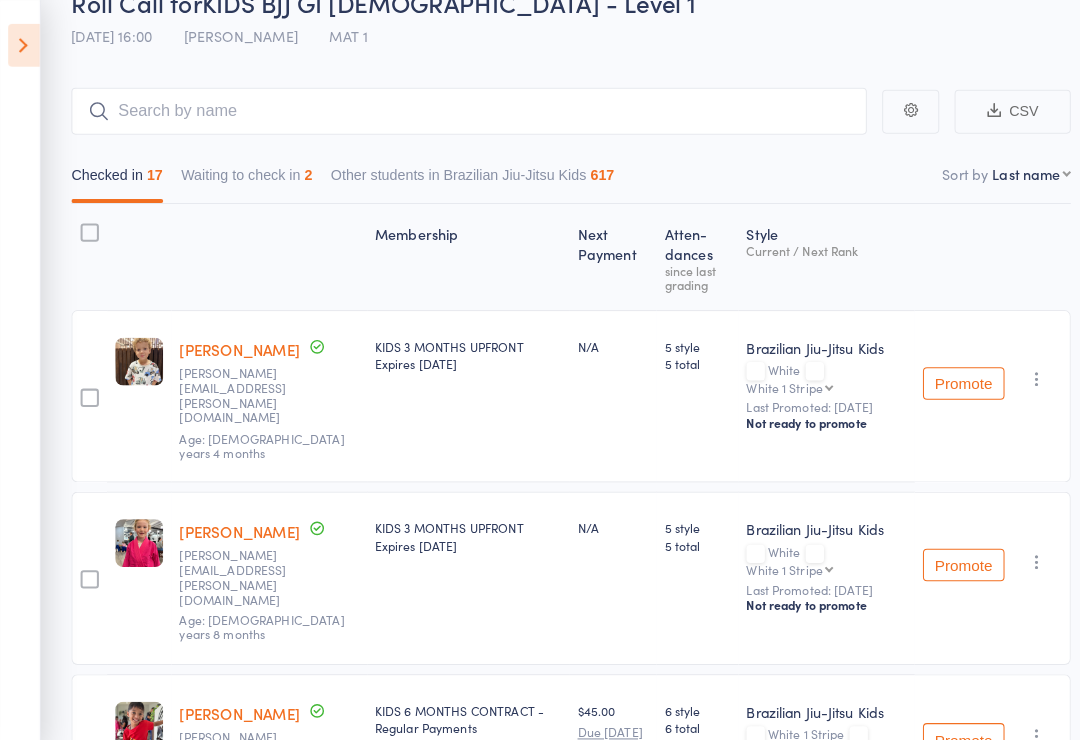 click at bounding box center (23, 44) 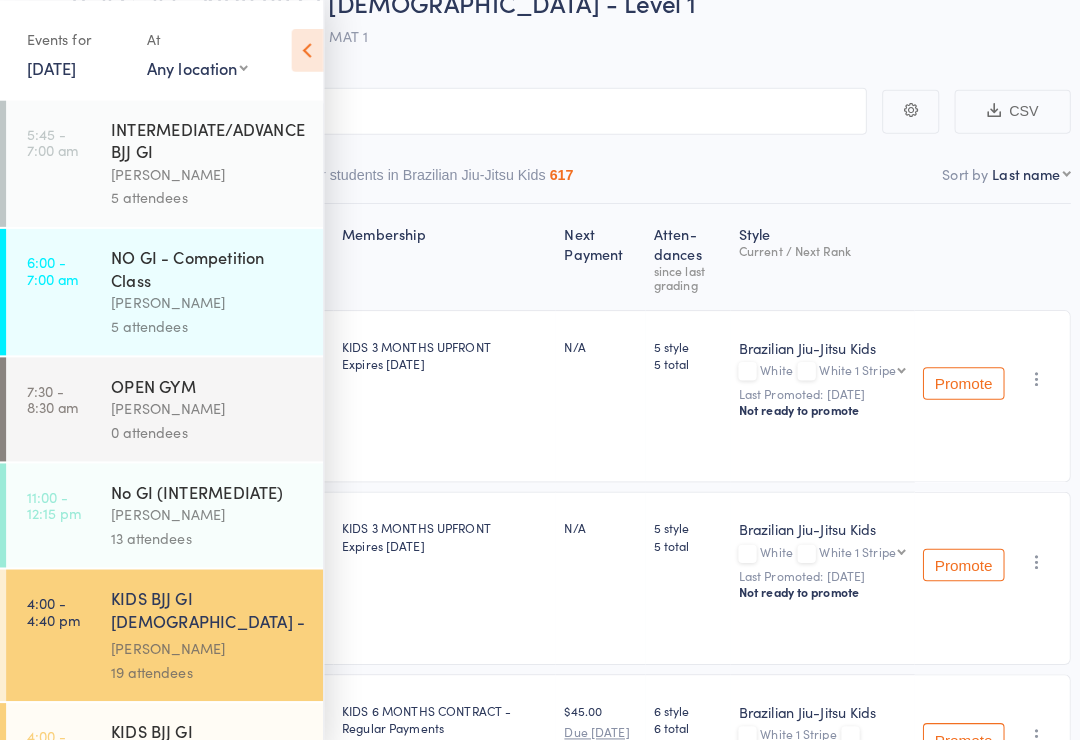 scroll, scrollTop: 104, scrollLeft: 0, axis: vertical 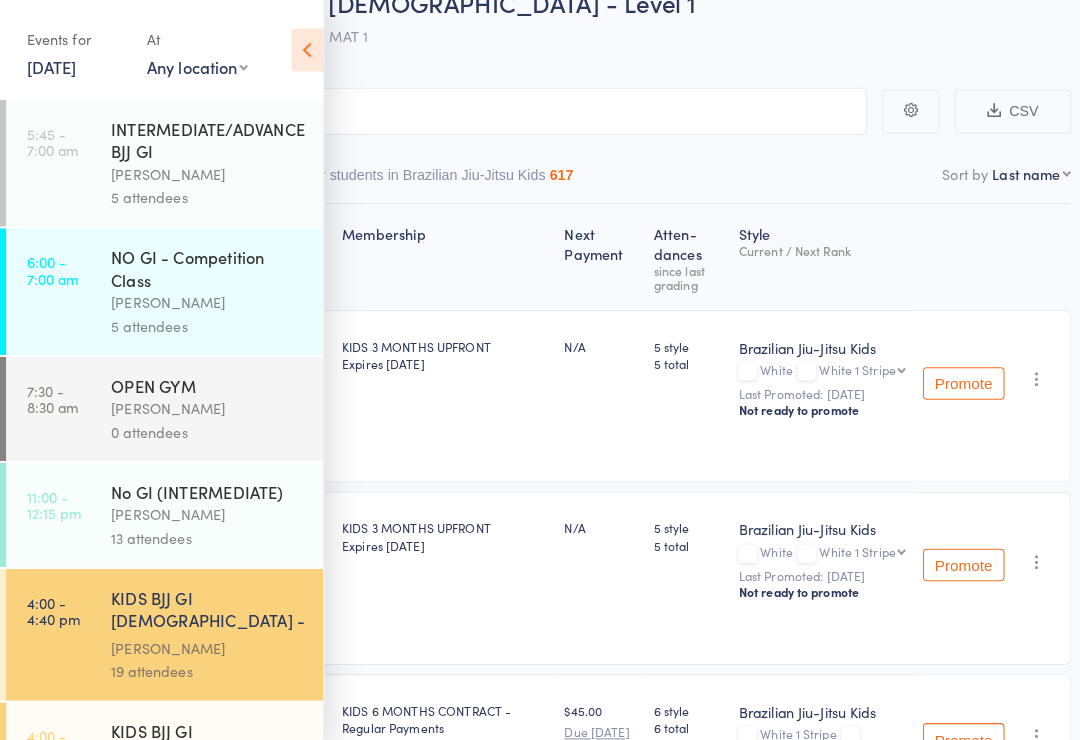 click on "Bruno Lemos" at bounding box center [204, 504] 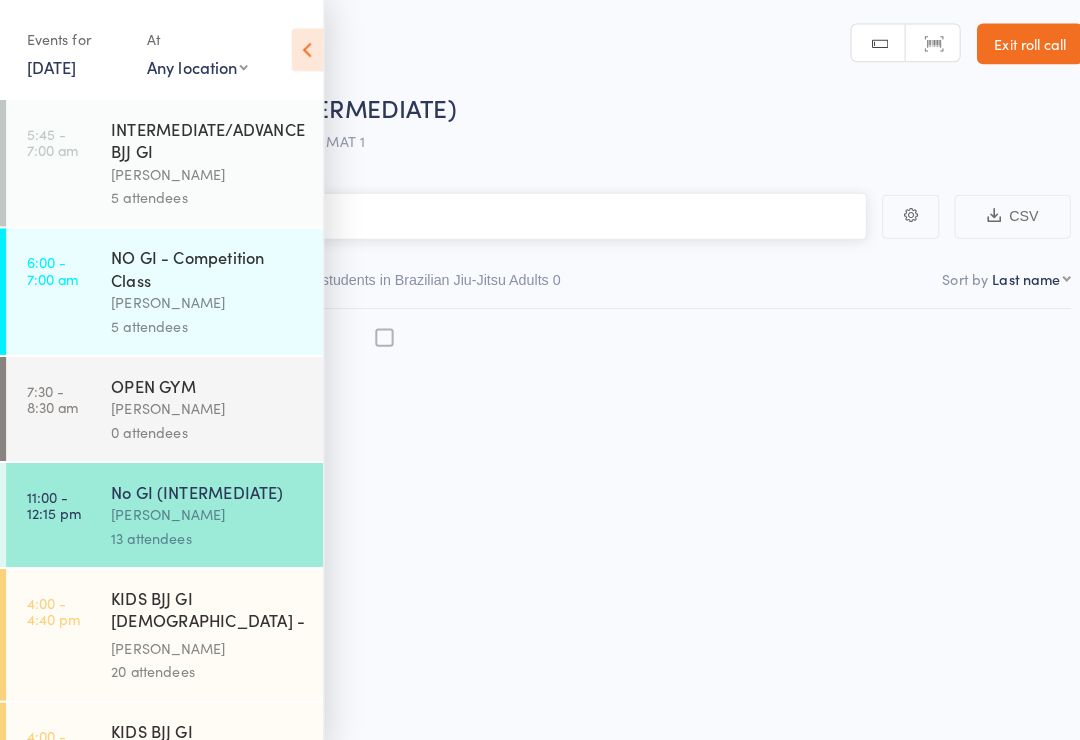 scroll, scrollTop: 14, scrollLeft: 0, axis: vertical 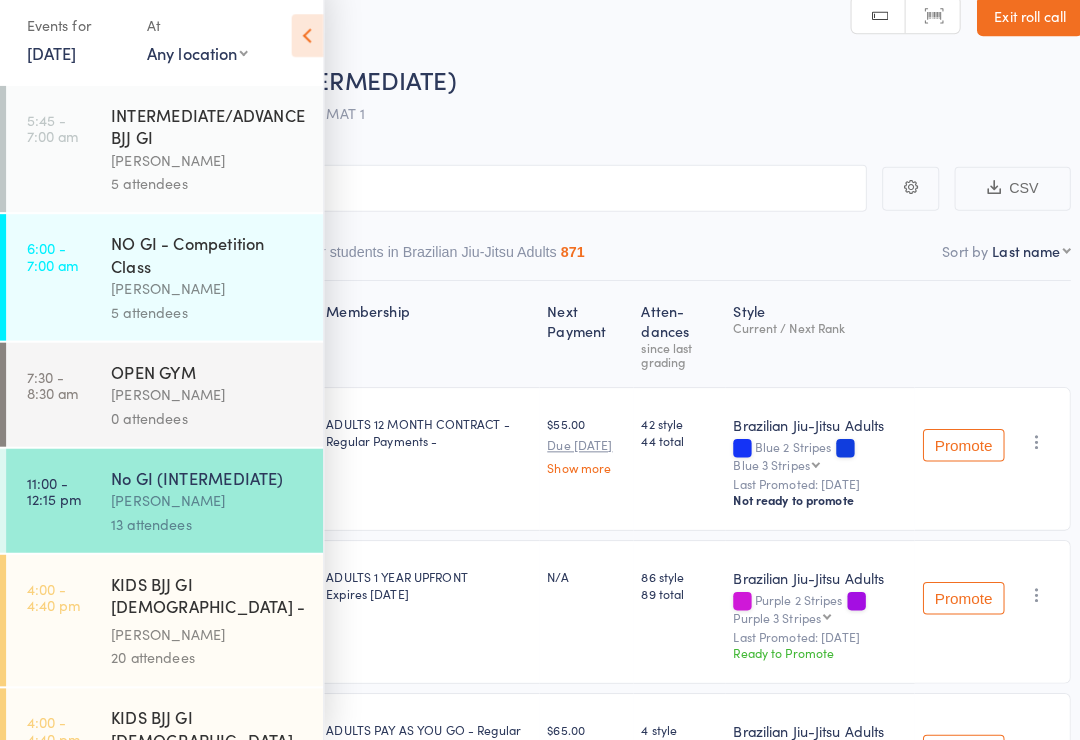 click on "Bruno Lemos" at bounding box center (204, 400) 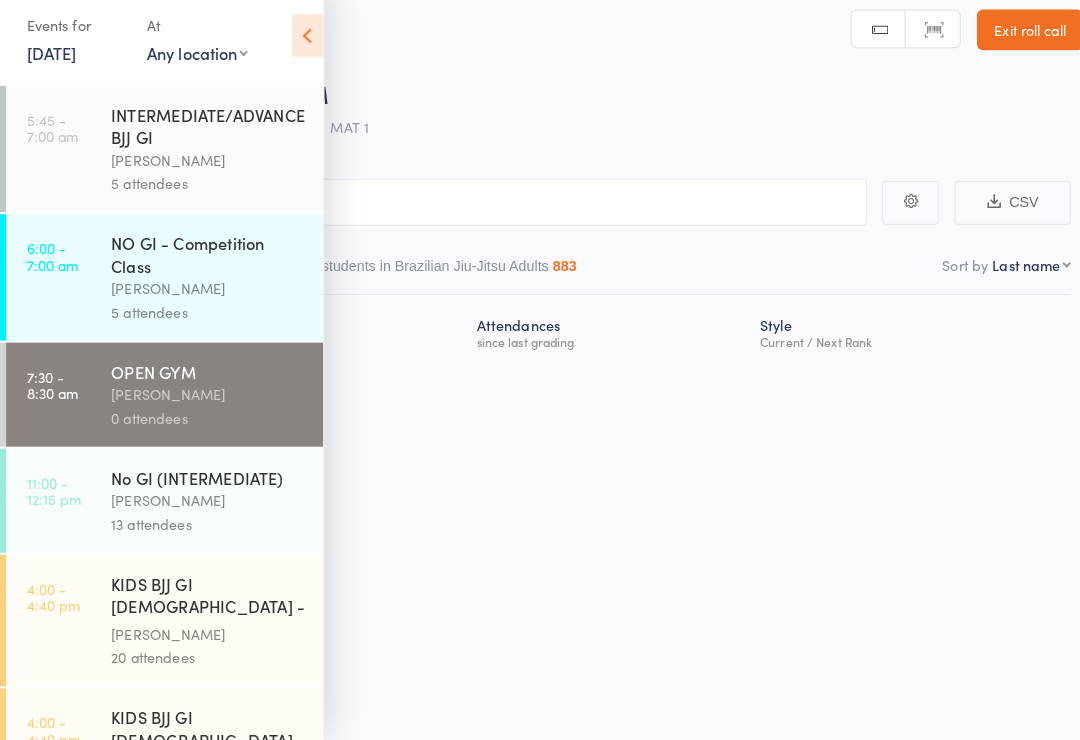 click on "KIDS BJJ GI 3-5yo - Level 1" at bounding box center (204, 599) 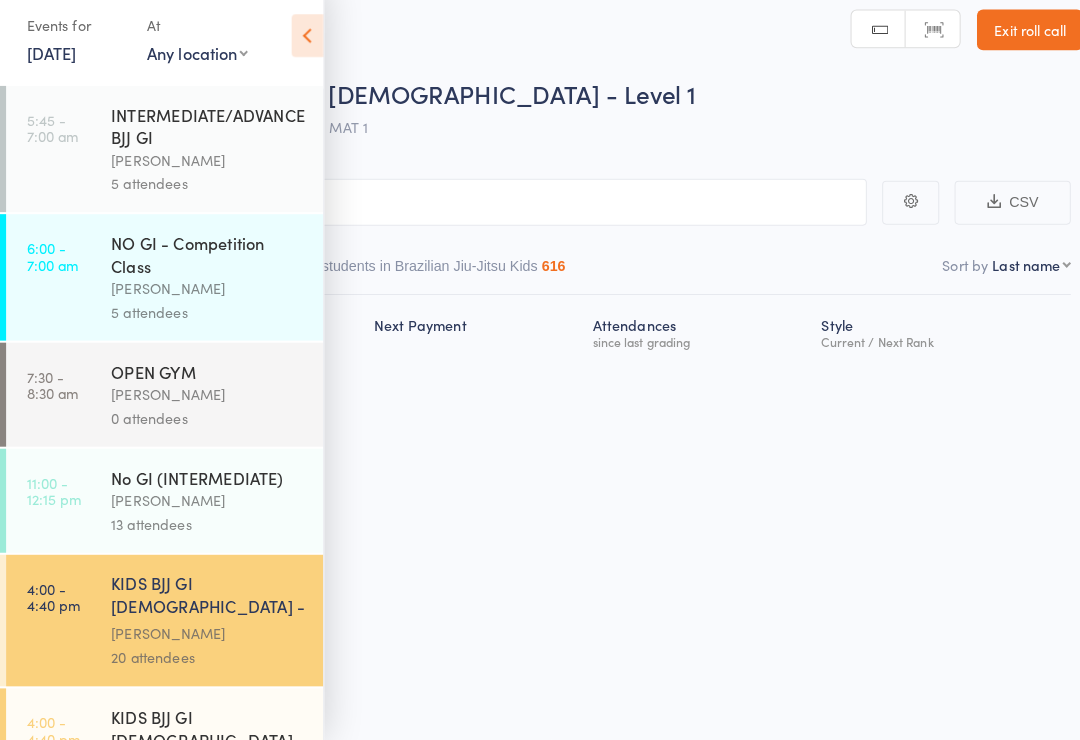 click on "Pedro Barros" at bounding box center (204, 766) 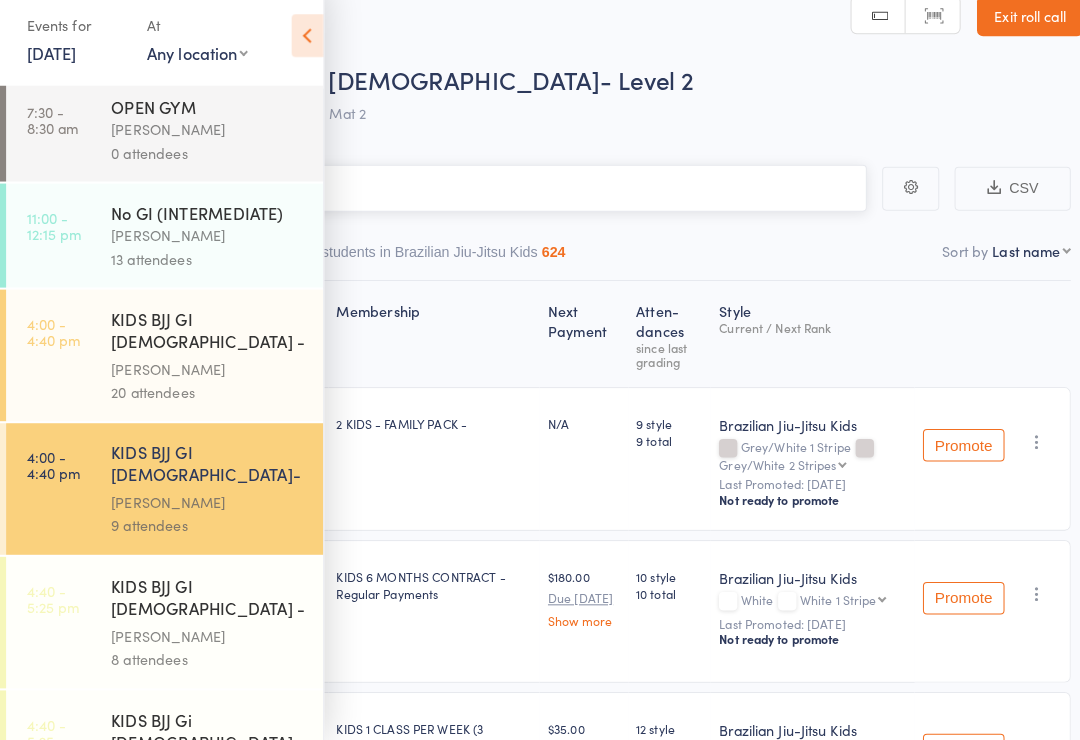 scroll, scrollTop: 276, scrollLeft: 0, axis: vertical 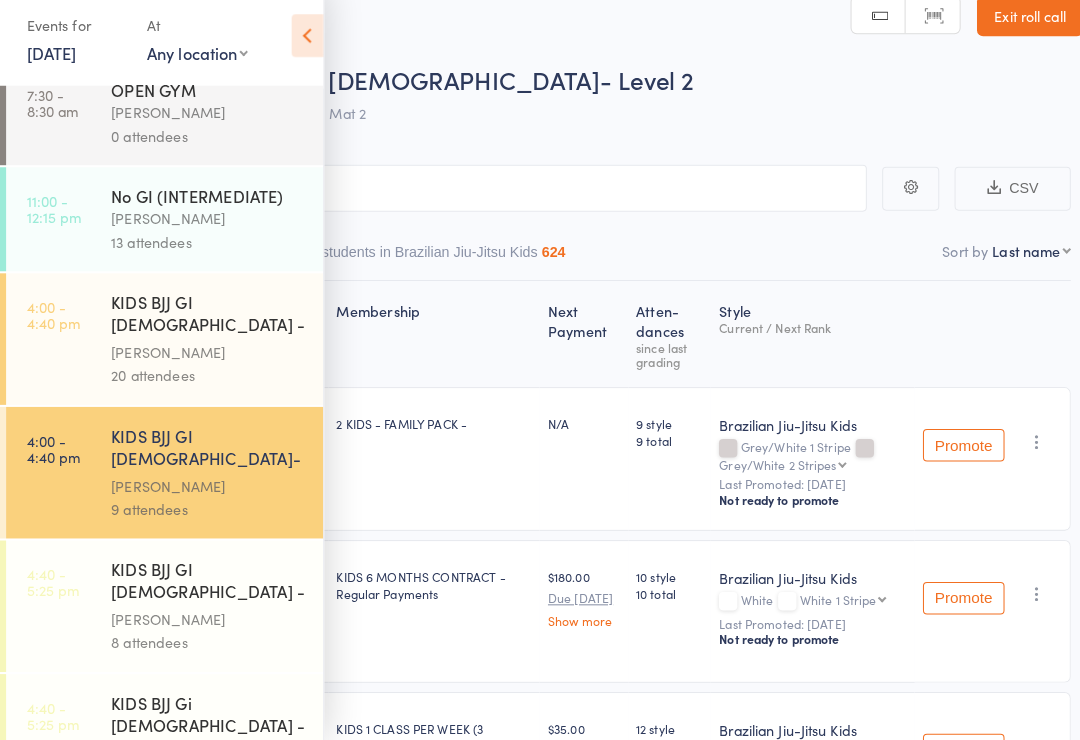 click on "Roll Call for  KIDS BJJ GI 3-5yo- Level 2 14 Jul 16:00  Pedro Barros  Mat 2" at bounding box center (566, 111) 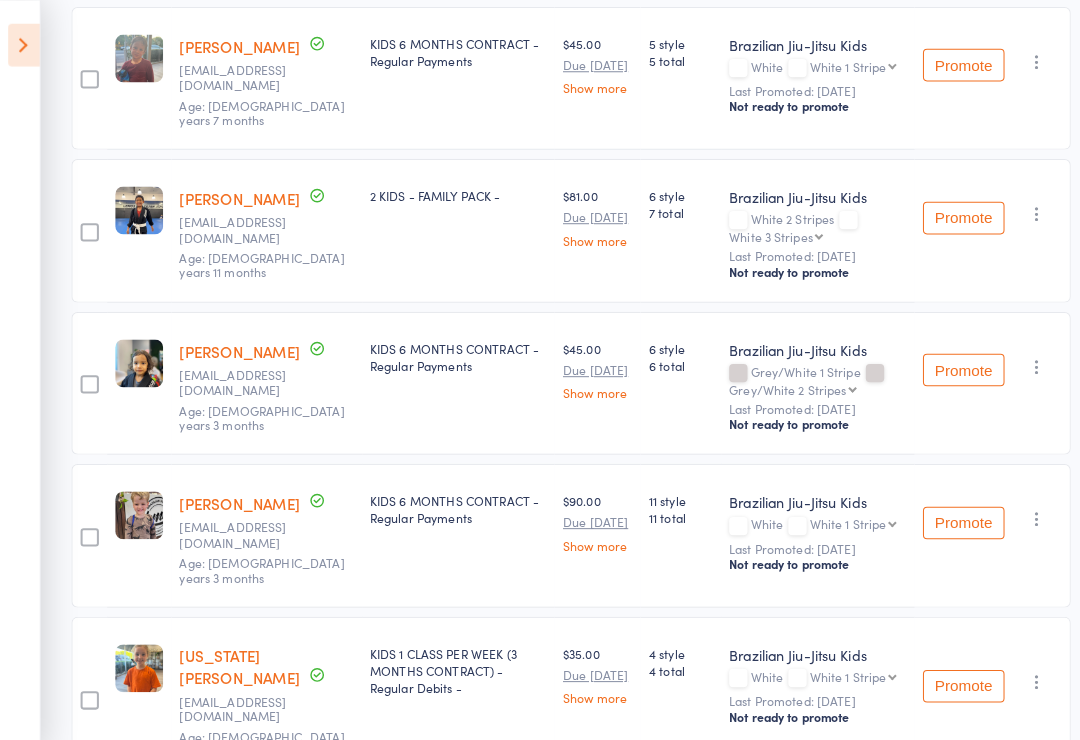 scroll, scrollTop: 851, scrollLeft: 0, axis: vertical 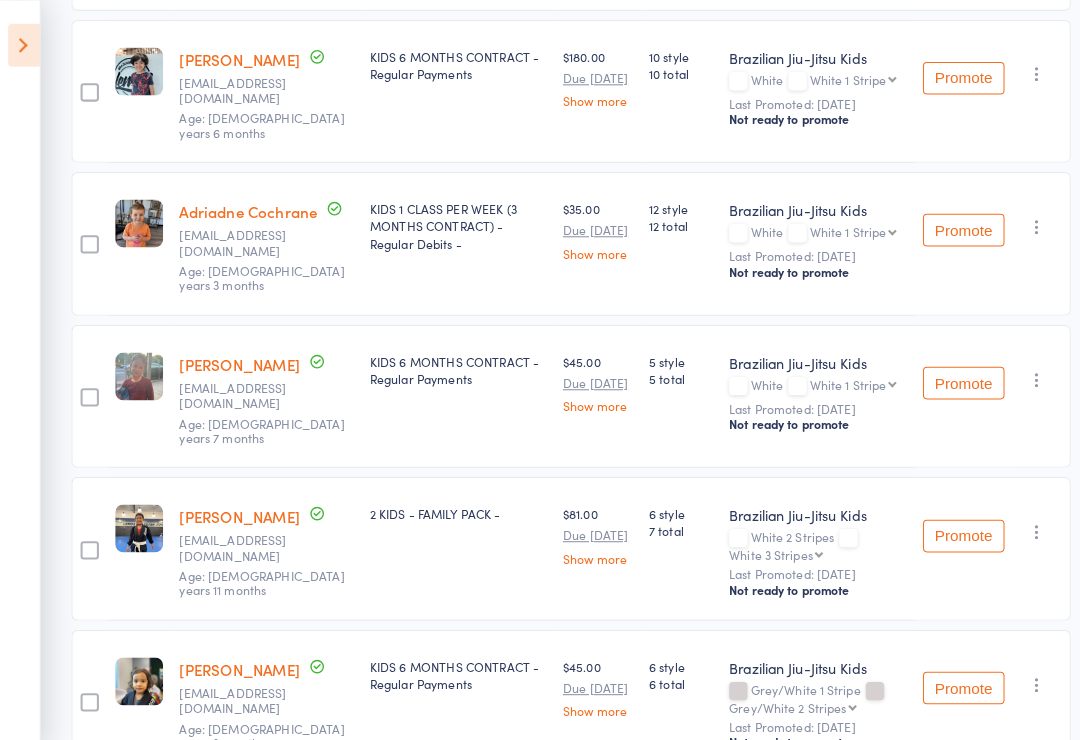 click at bounding box center (23, 44) 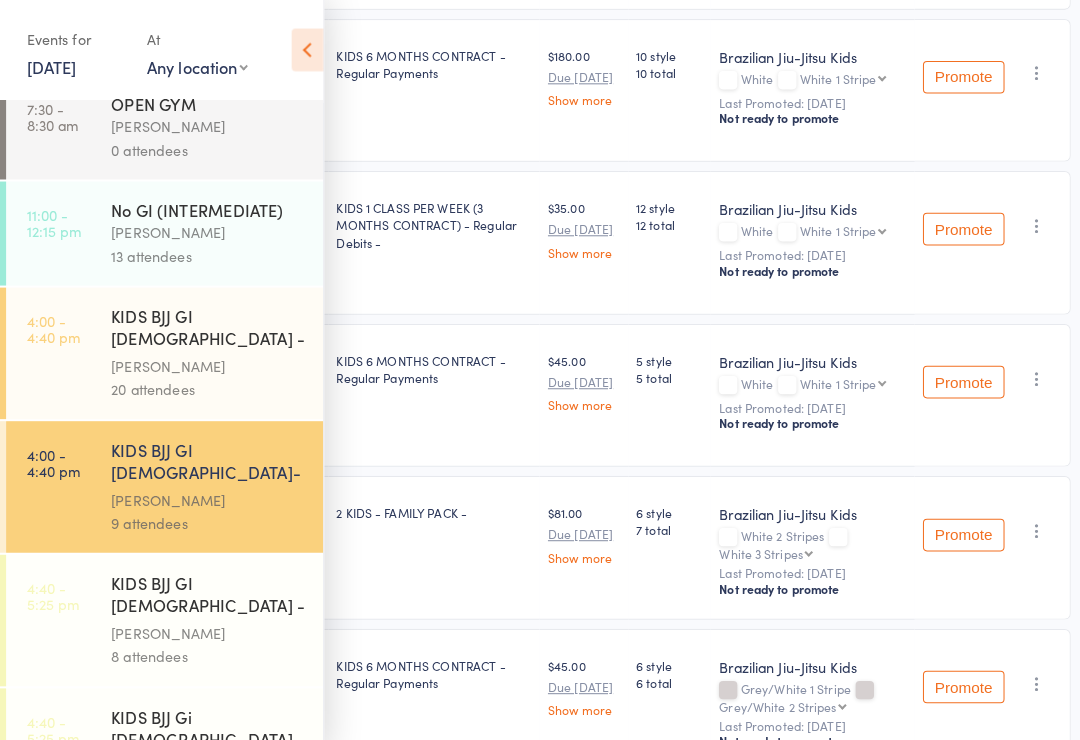 click on "Matheus Bohrer" at bounding box center [204, 621] 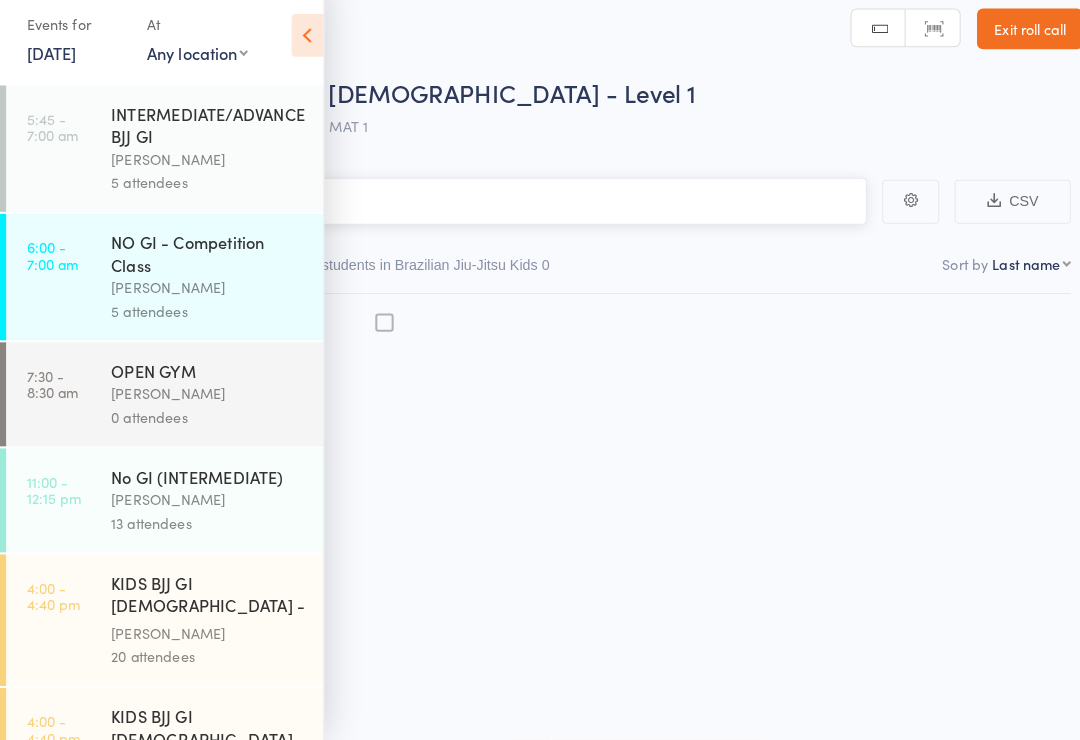 scroll, scrollTop: 14, scrollLeft: 0, axis: vertical 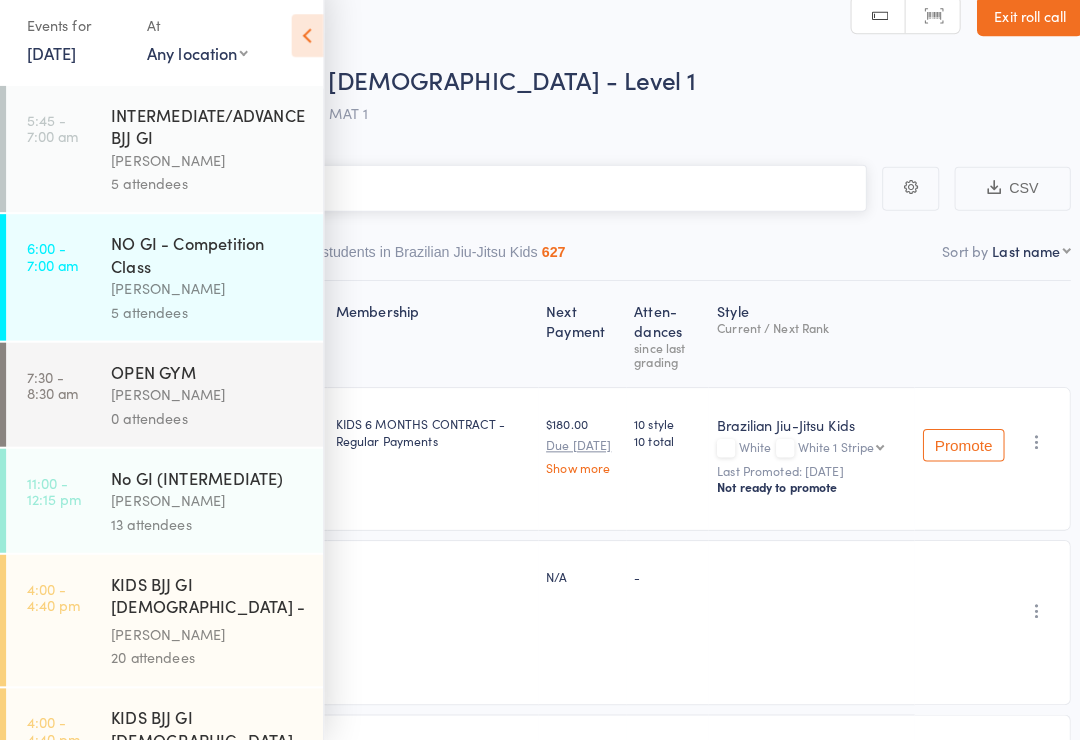 click on "Checked in  7 Waiting to check in  1 Other students in Brazilian Jiu-Jitsu Kids  627" at bounding box center [540, 266] 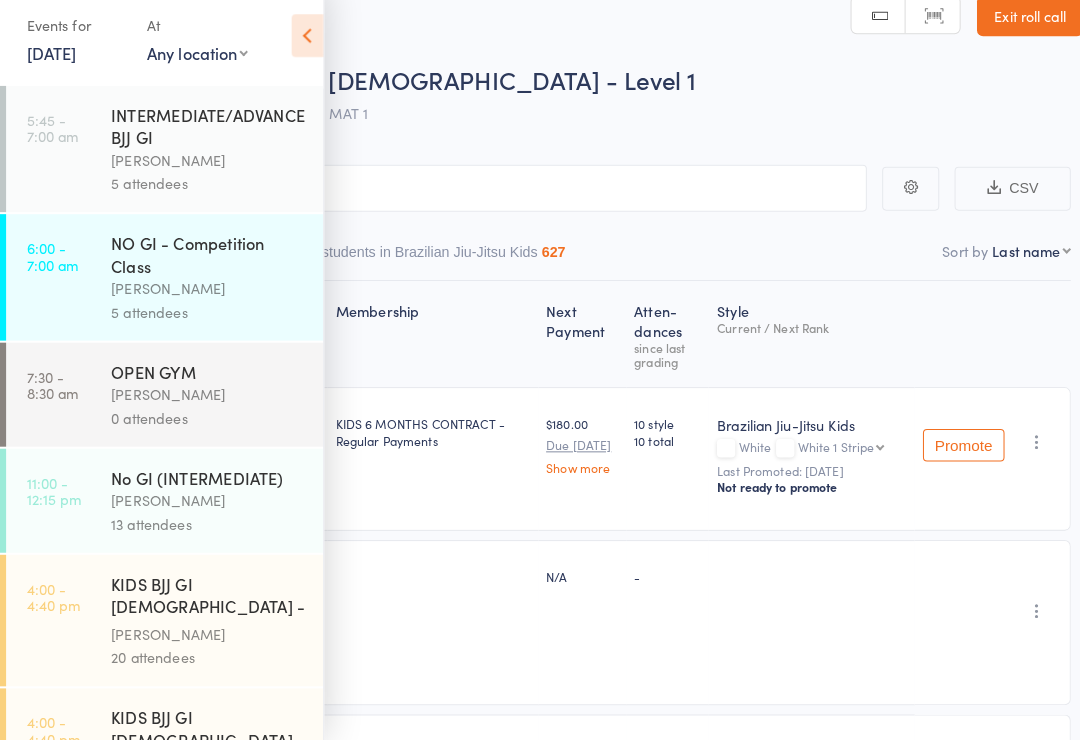 click at bounding box center [301, 49] 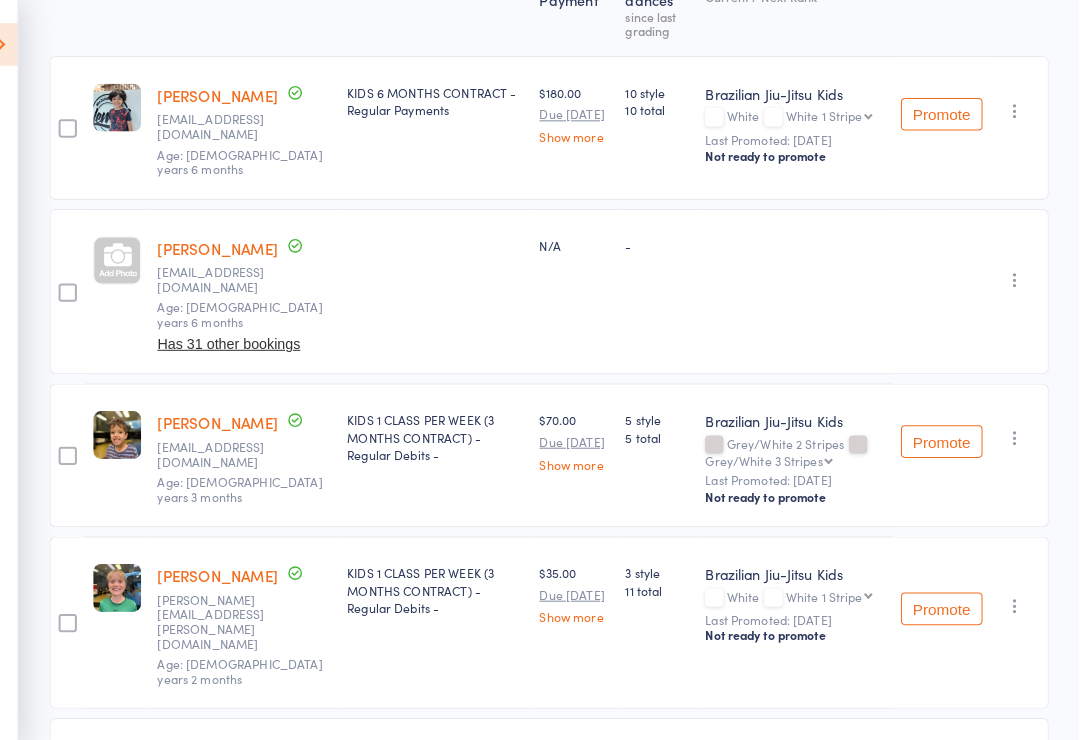 scroll, scrollTop: 353, scrollLeft: 0, axis: vertical 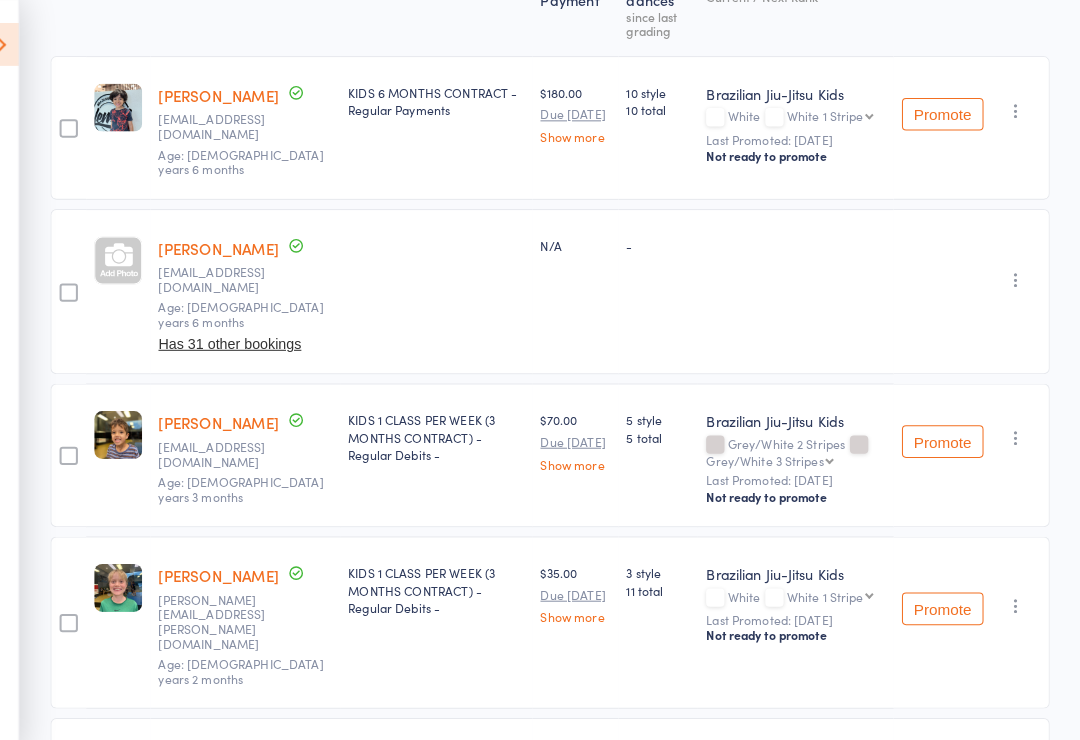 click at bounding box center (1017, 594) 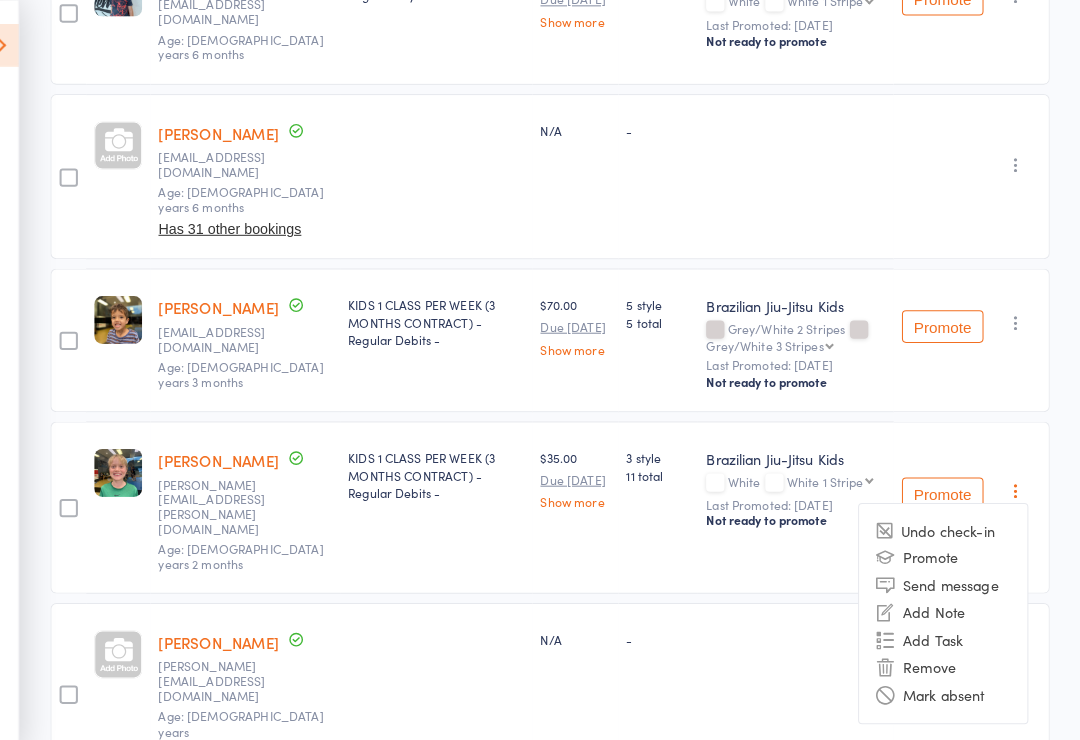 scroll, scrollTop: 476, scrollLeft: 0, axis: vertical 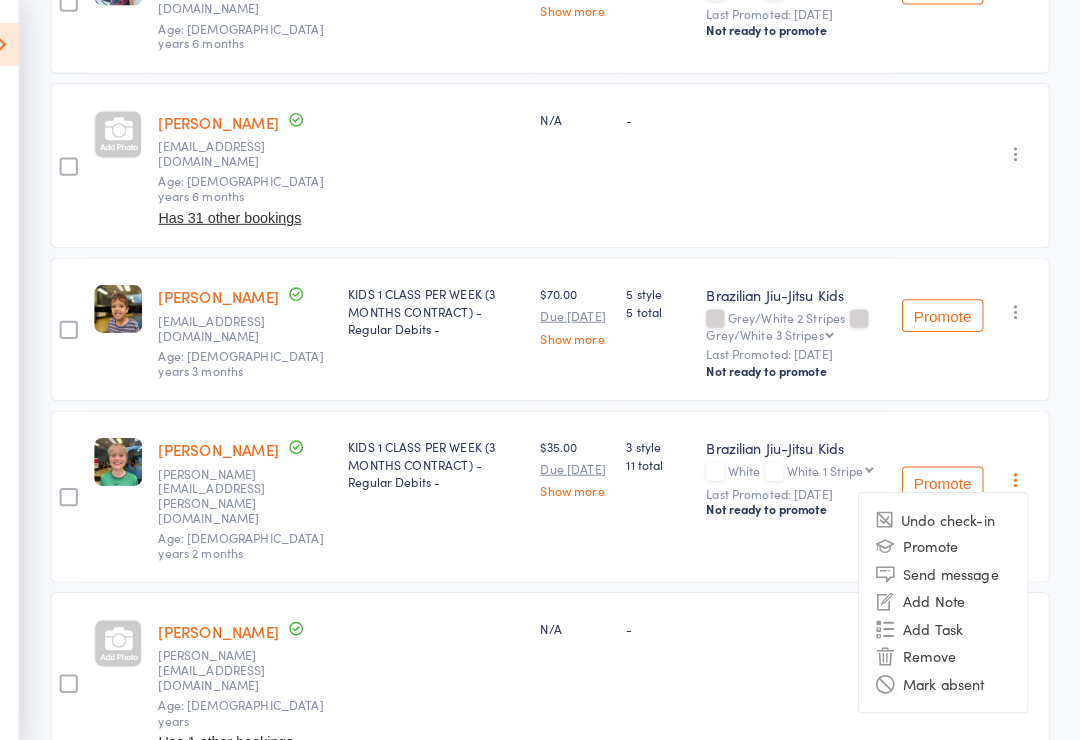 click on "Remove" at bounding box center [945, 644] 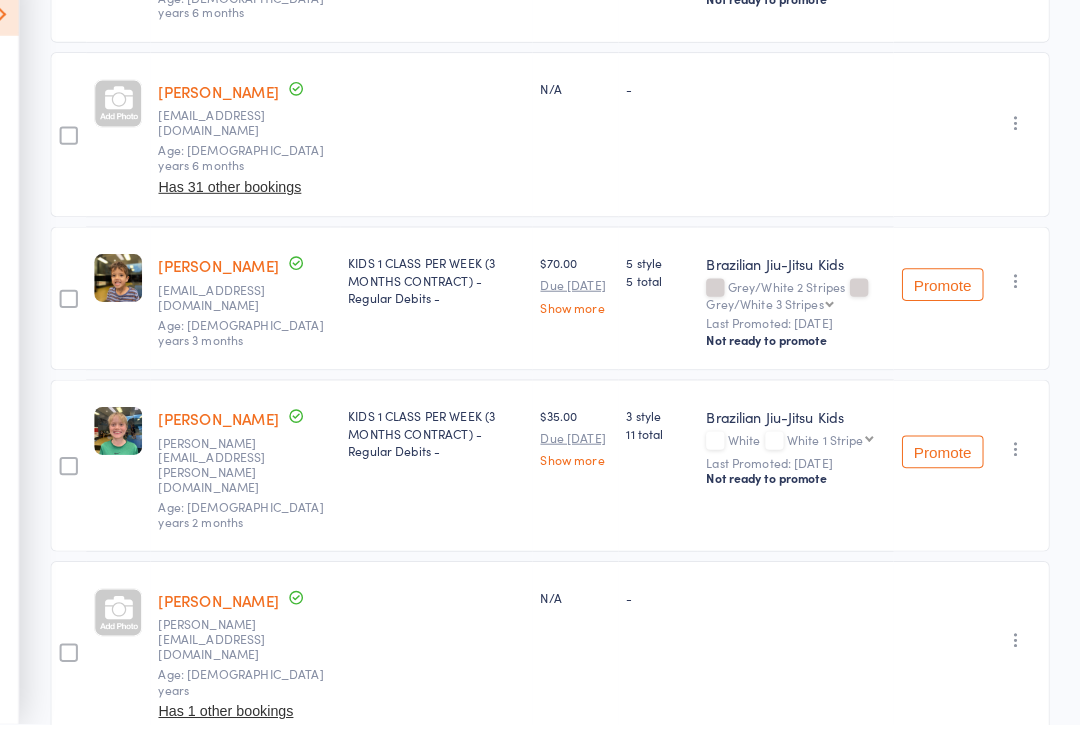 scroll, scrollTop: 493, scrollLeft: 0, axis: vertical 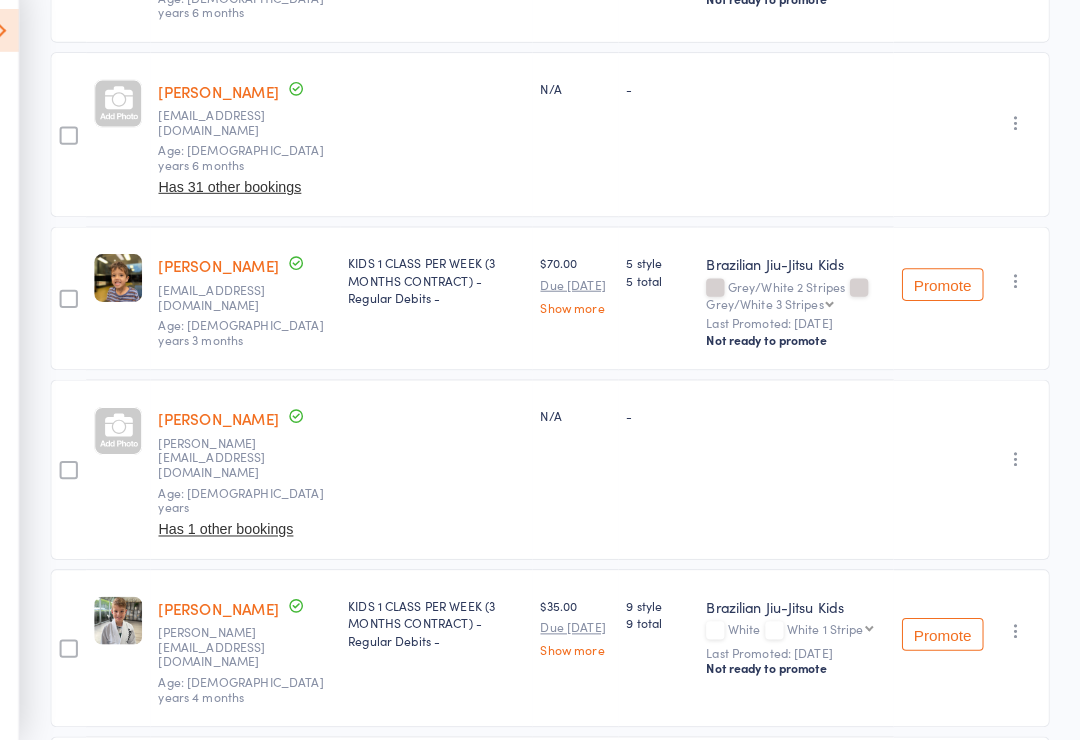 click at bounding box center (23, 44) 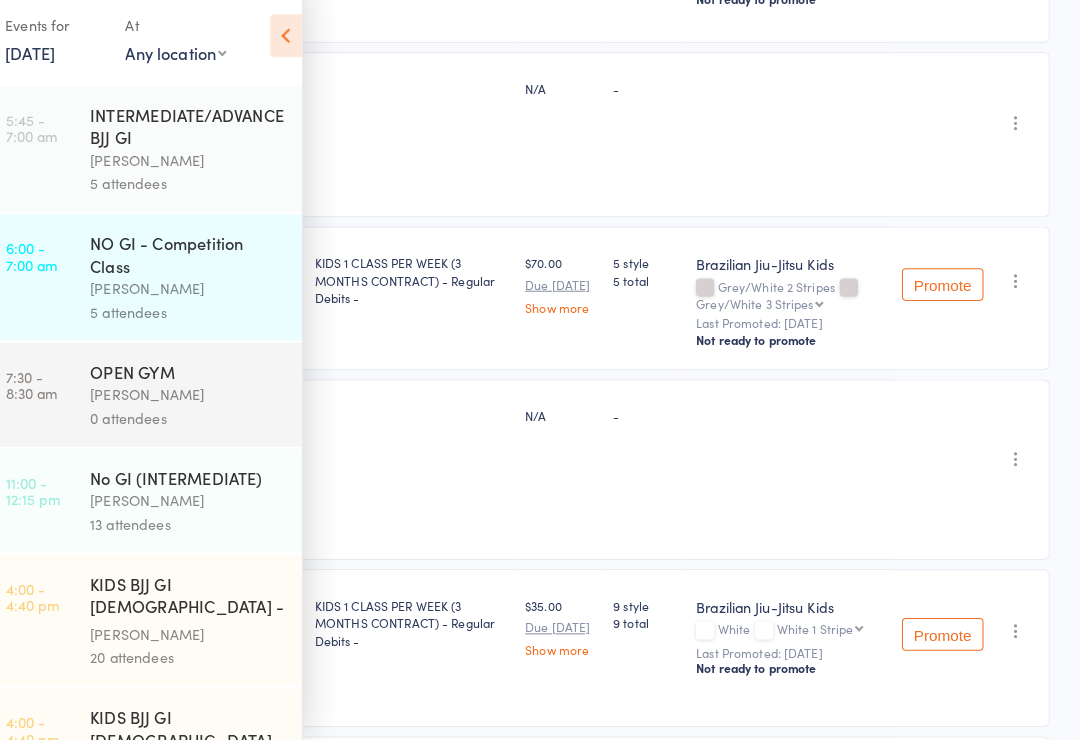 click on "Undo check-in Send message Add Note Add Task Remove Mark absent" at bounding box center [973, 474] 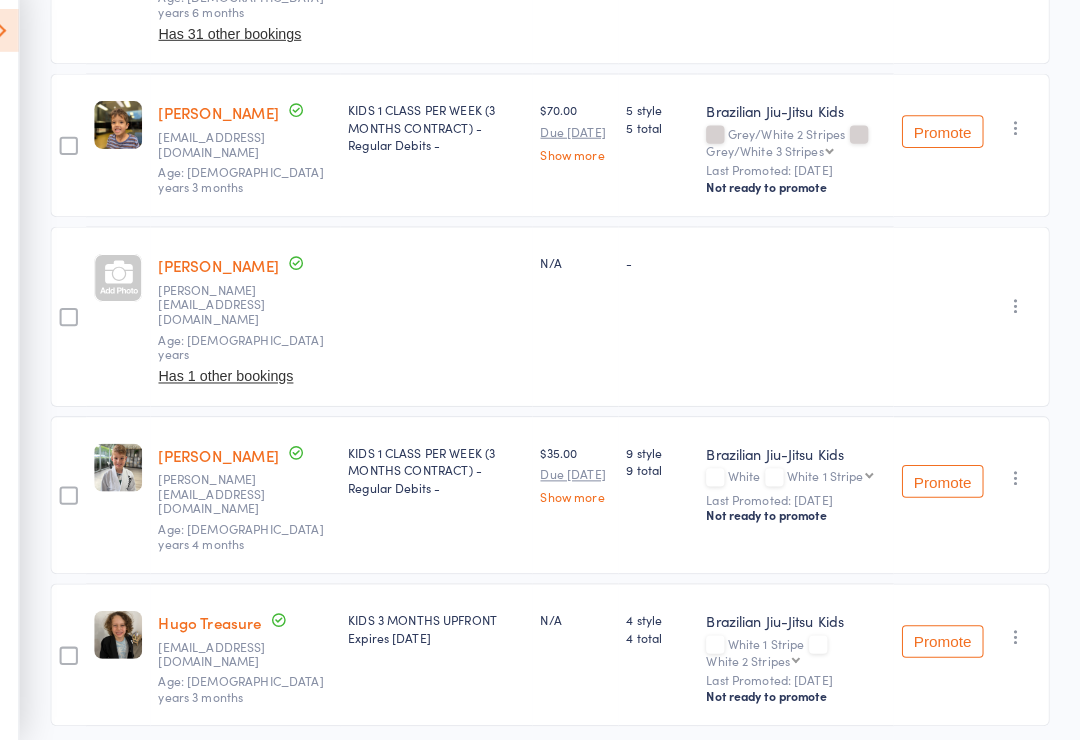 scroll, scrollTop: 641, scrollLeft: 0, axis: vertical 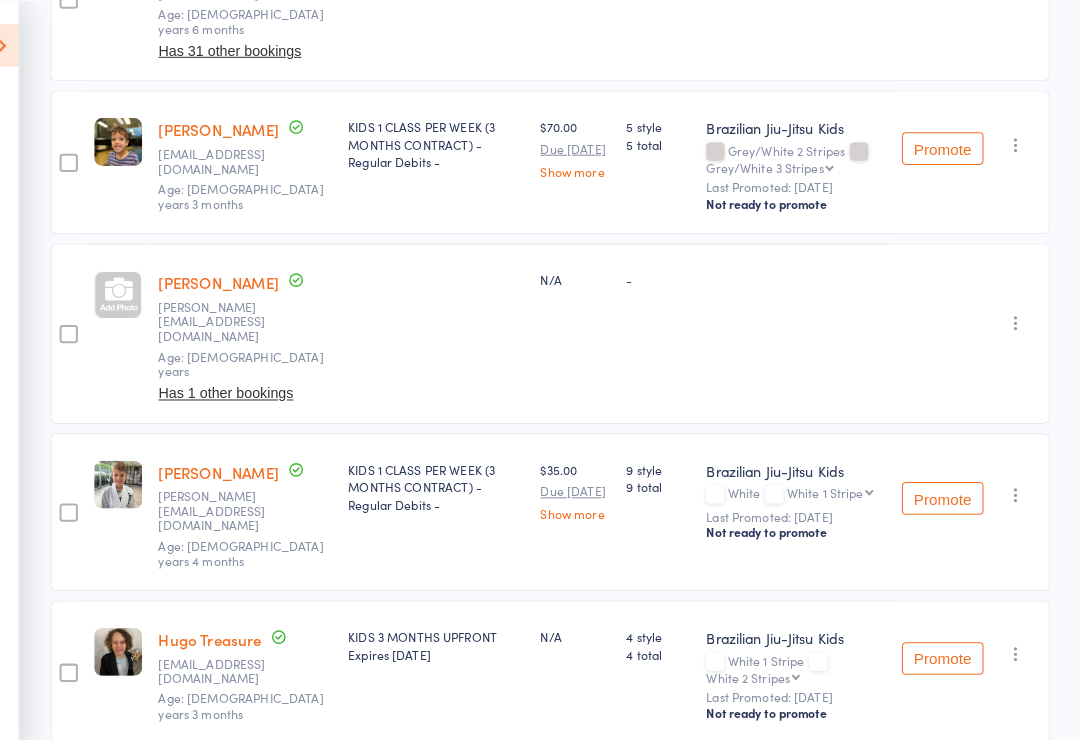 click on "James Pieterse" at bounding box center [235, 276] 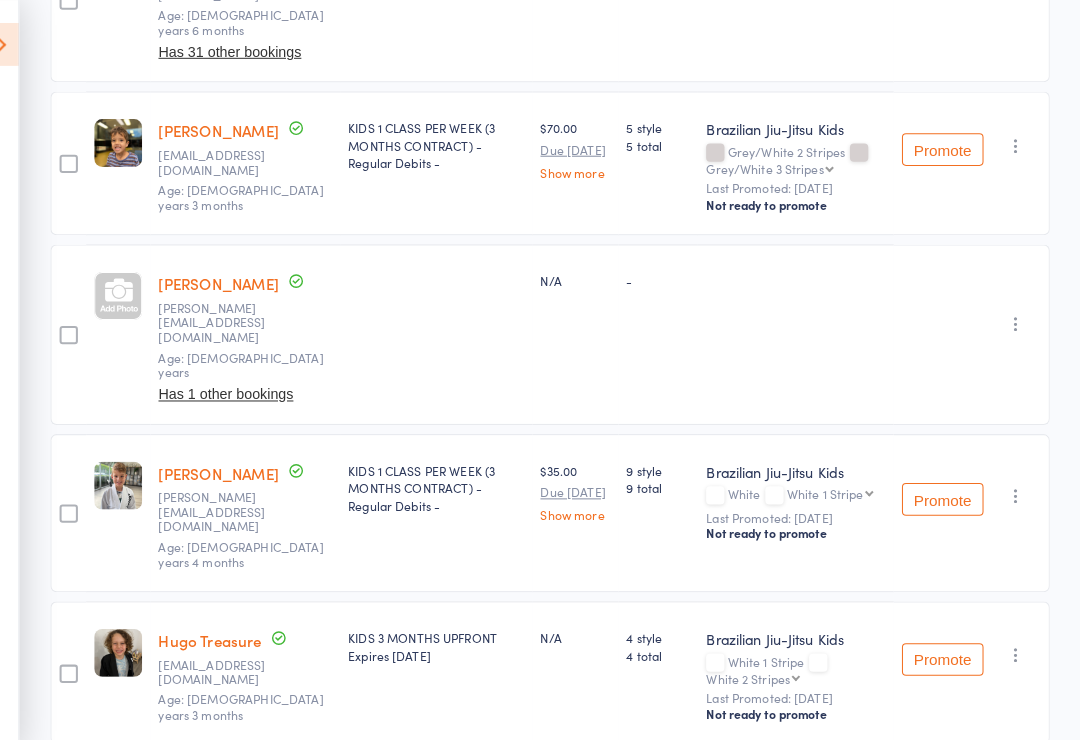 click at bounding box center [1017, 318] 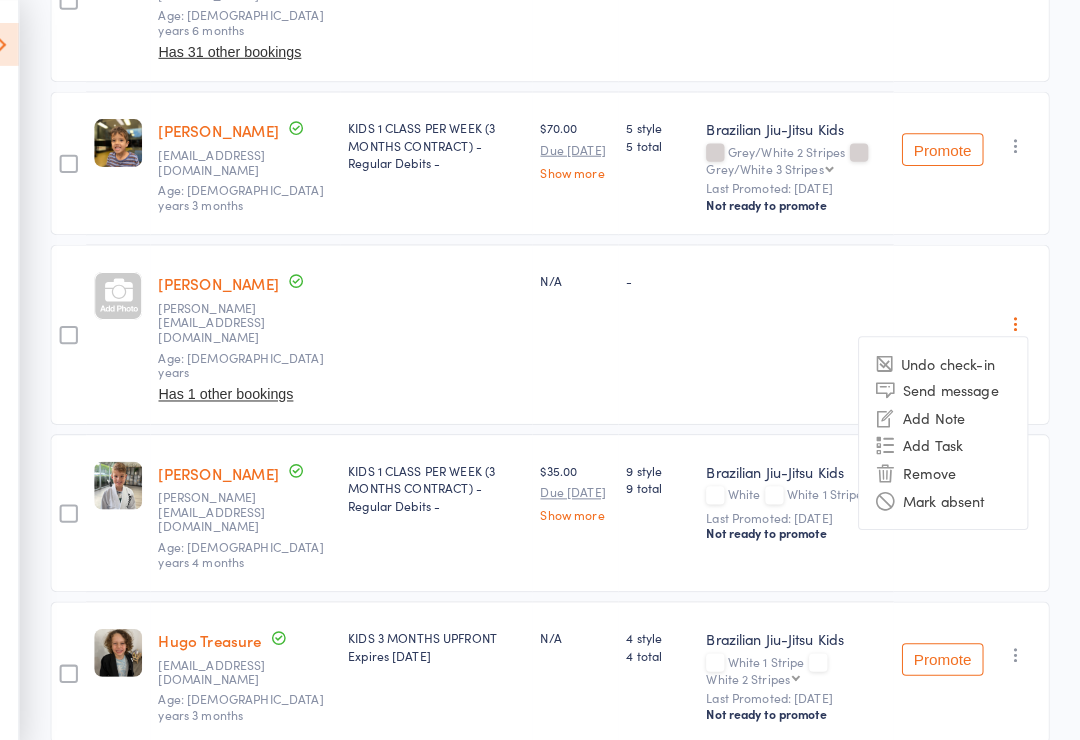 click on "Remove" at bounding box center (945, 464) 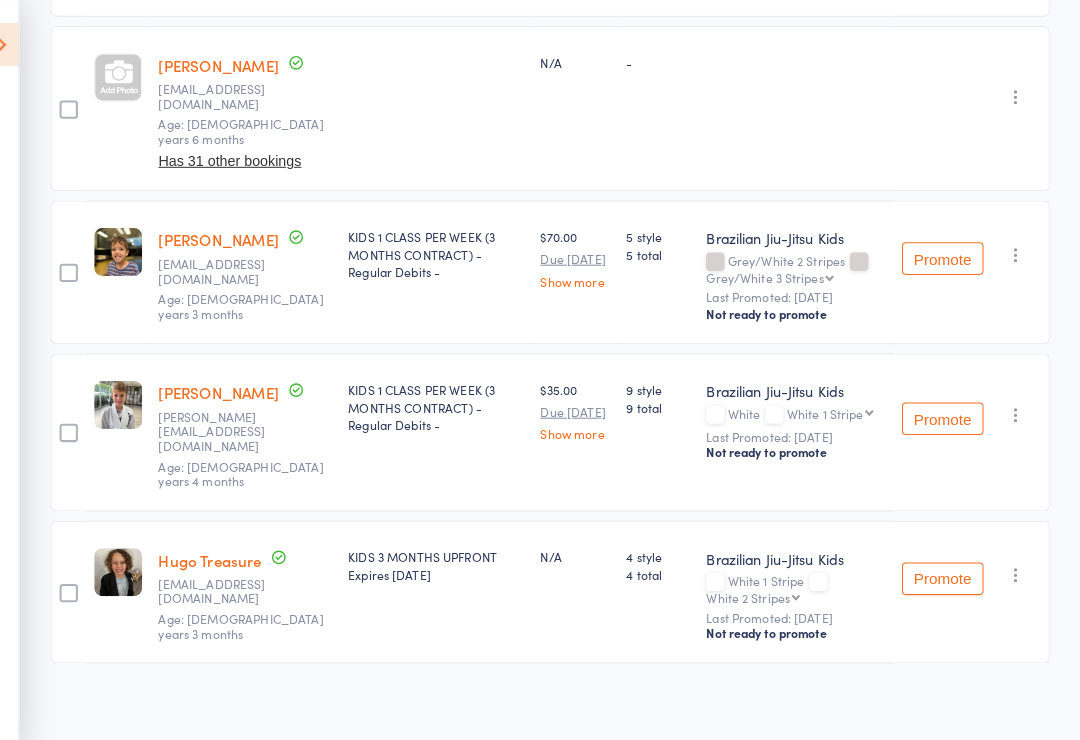 scroll, scrollTop: 495, scrollLeft: 0, axis: vertical 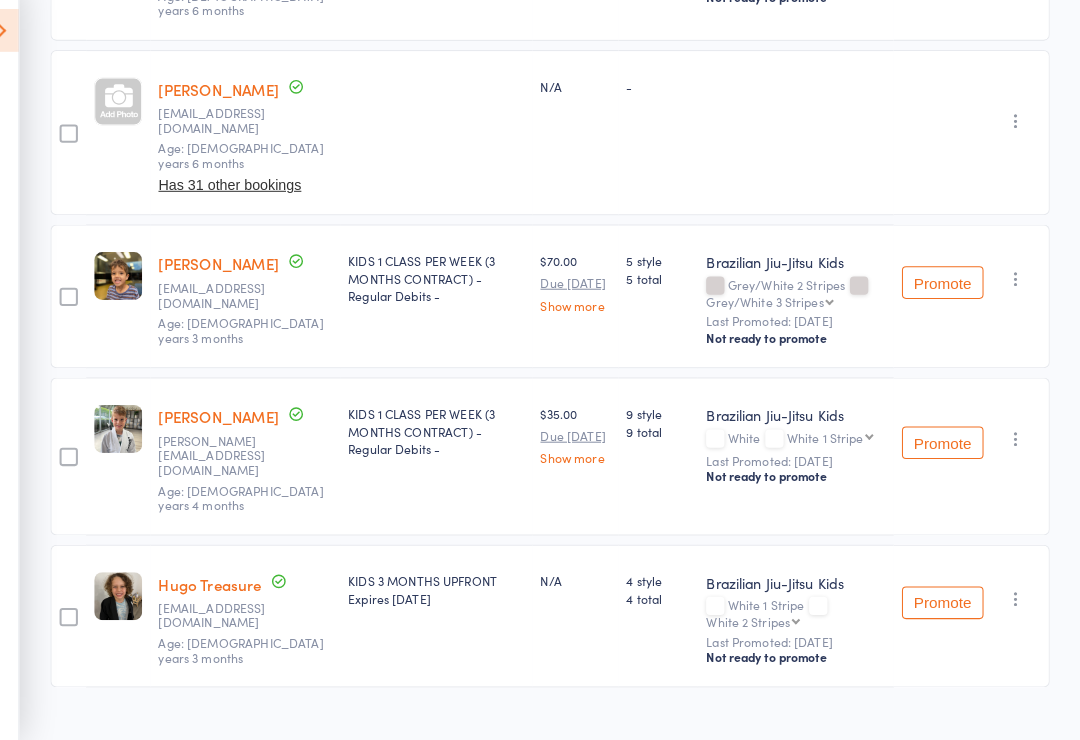 click on "Oliver Quinn" at bounding box center (235, 422) 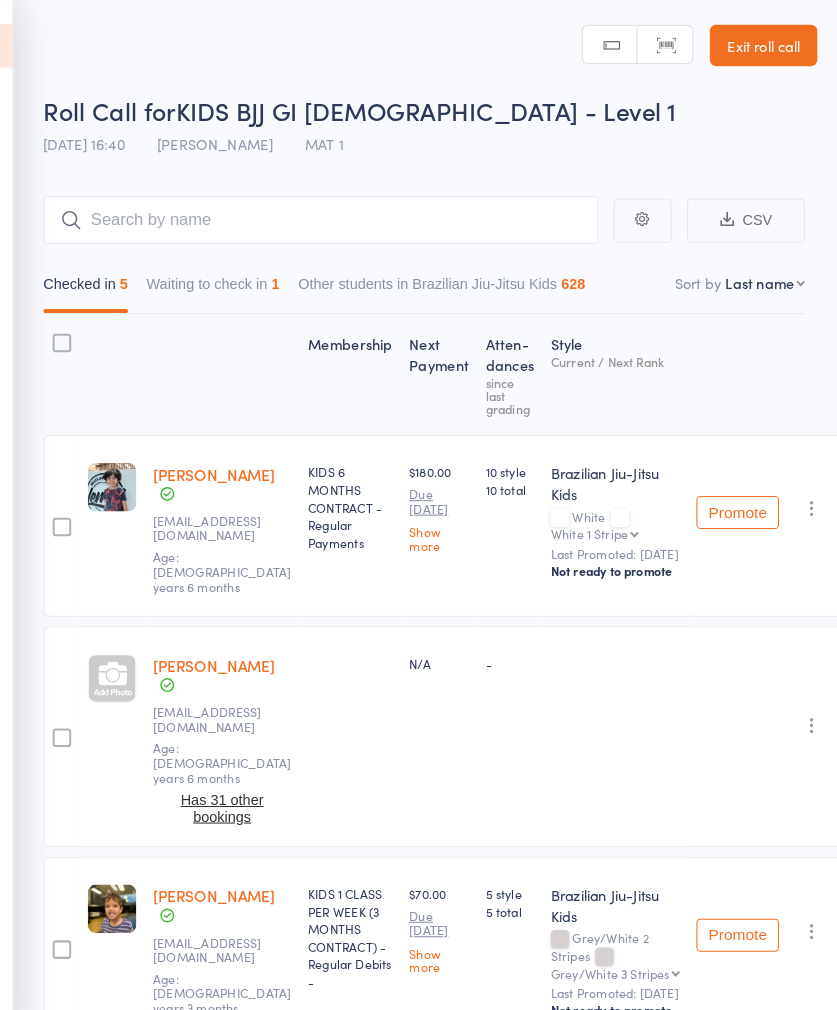 scroll, scrollTop: 0, scrollLeft: 0, axis: both 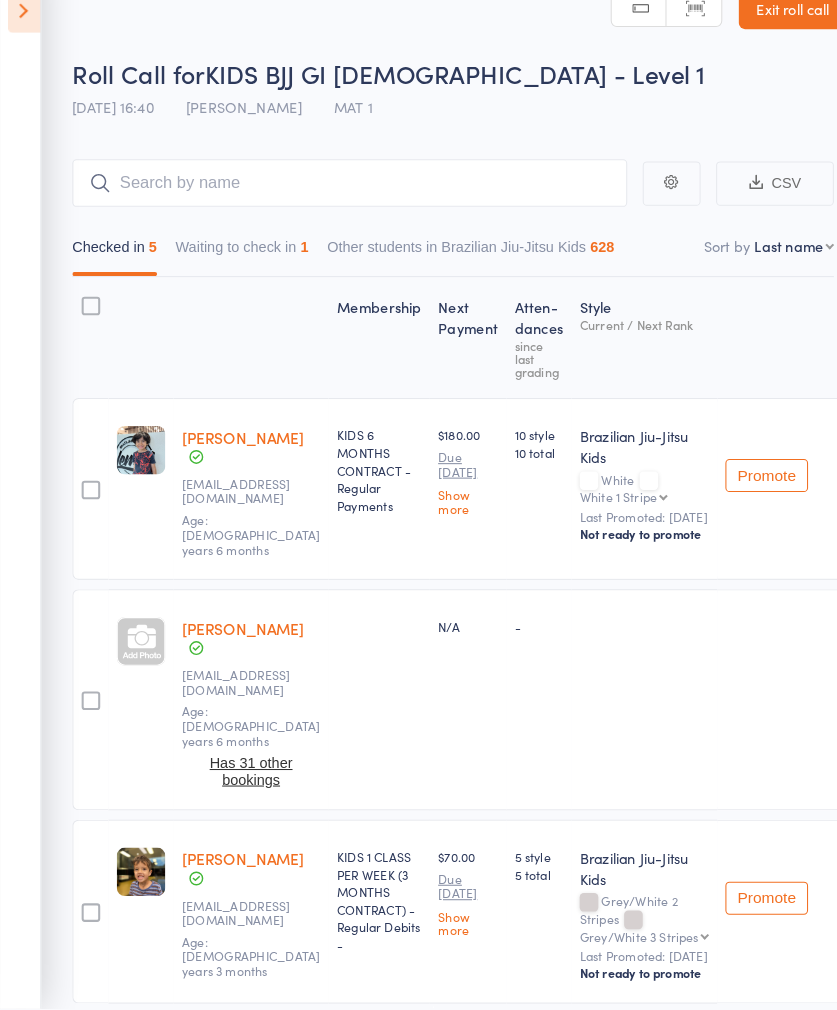 click at bounding box center [23, 44] 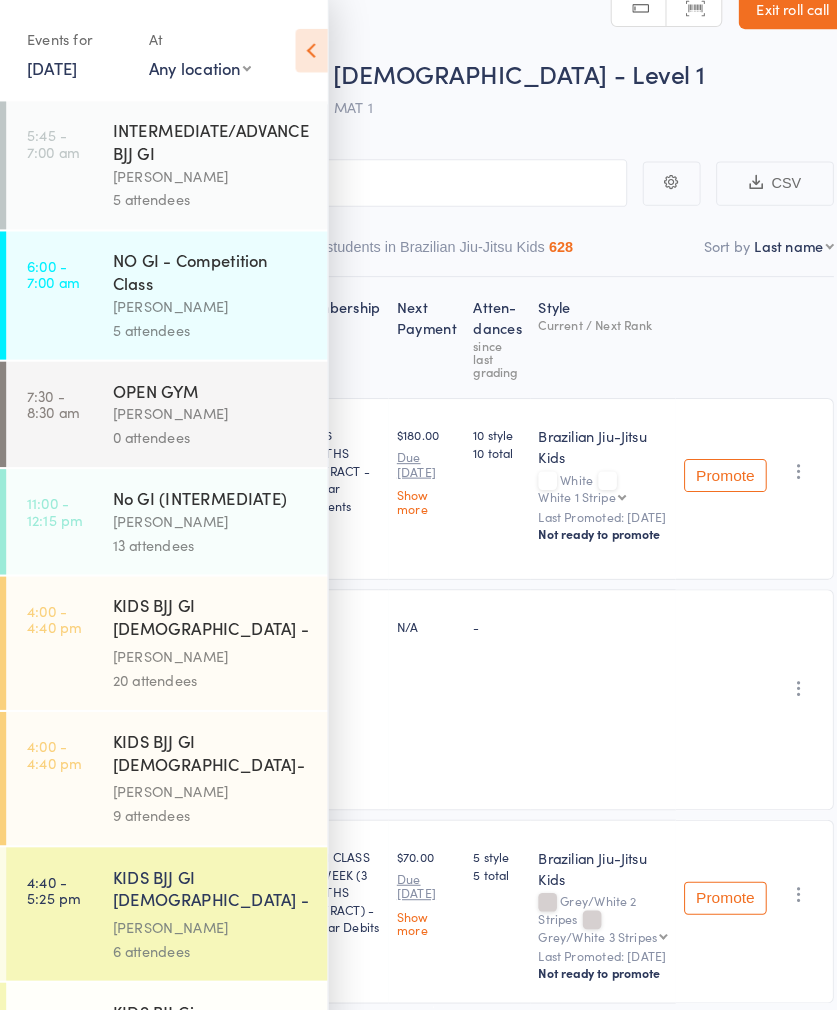 scroll, scrollTop: 32, scrollLeft: 0, axis: vertical 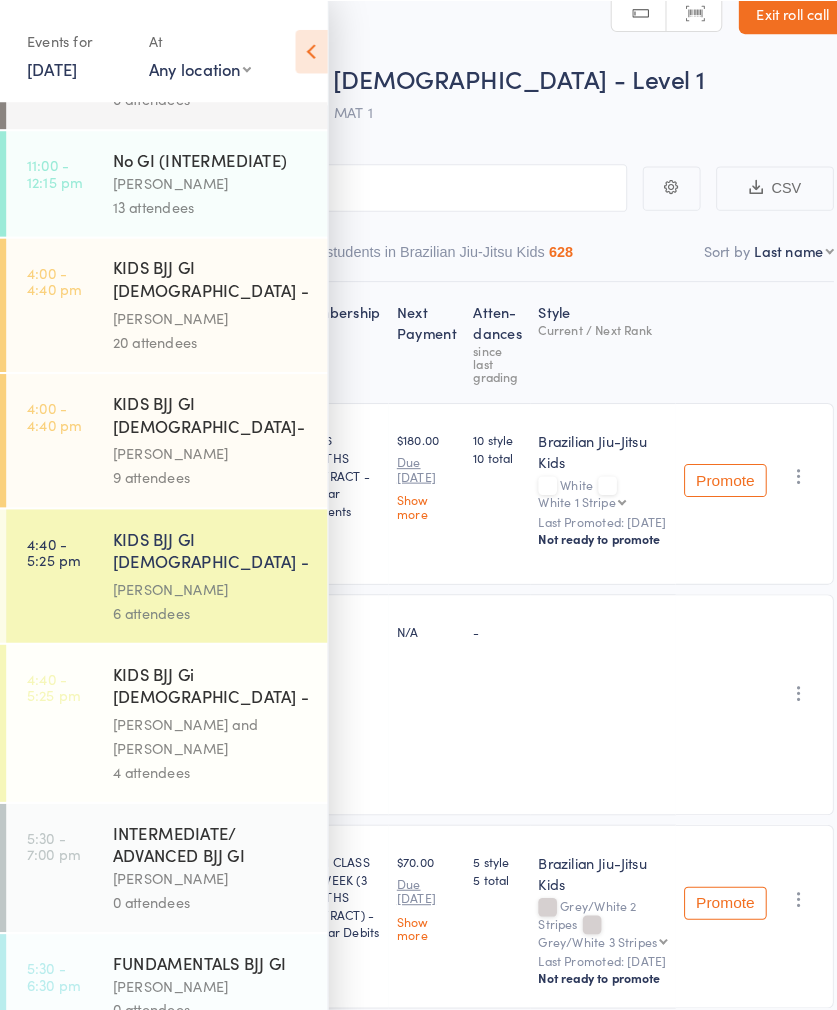 click on "KIDS BJJ GI 6-8yo - Level 1" at bounding box center (204, 533) 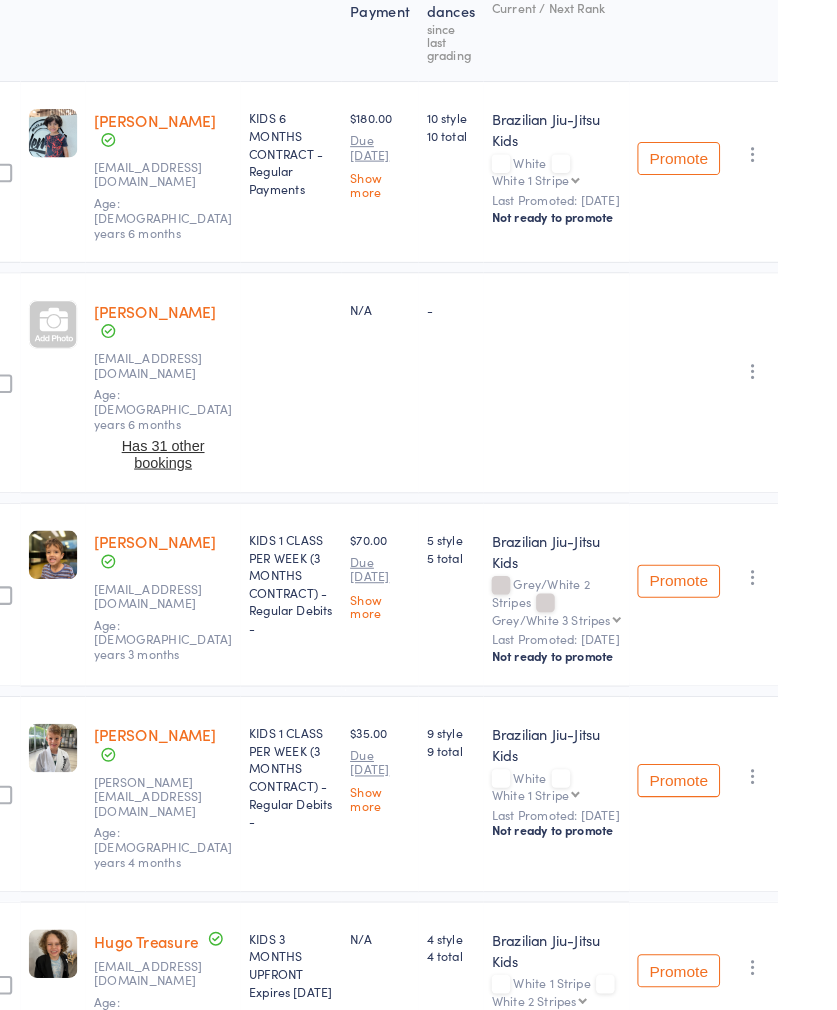 scroll, scrollTop: 382, scrollLeft: 0, axis: vertical 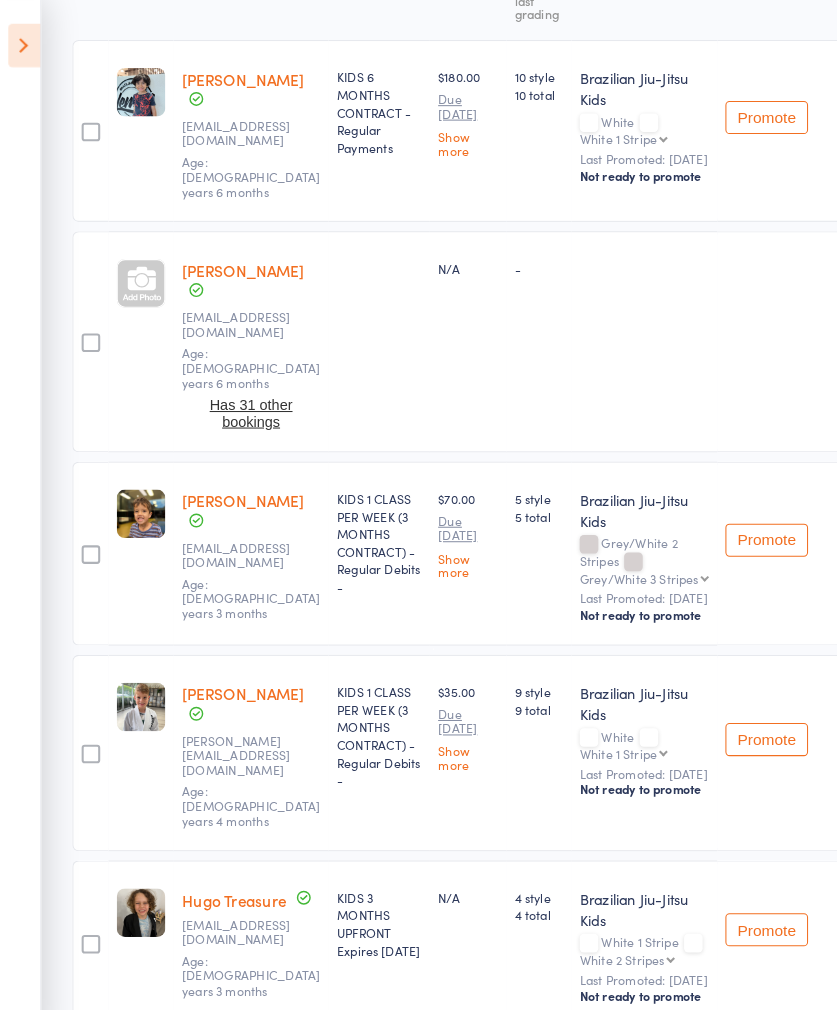 click at bounding box center (23, 44) 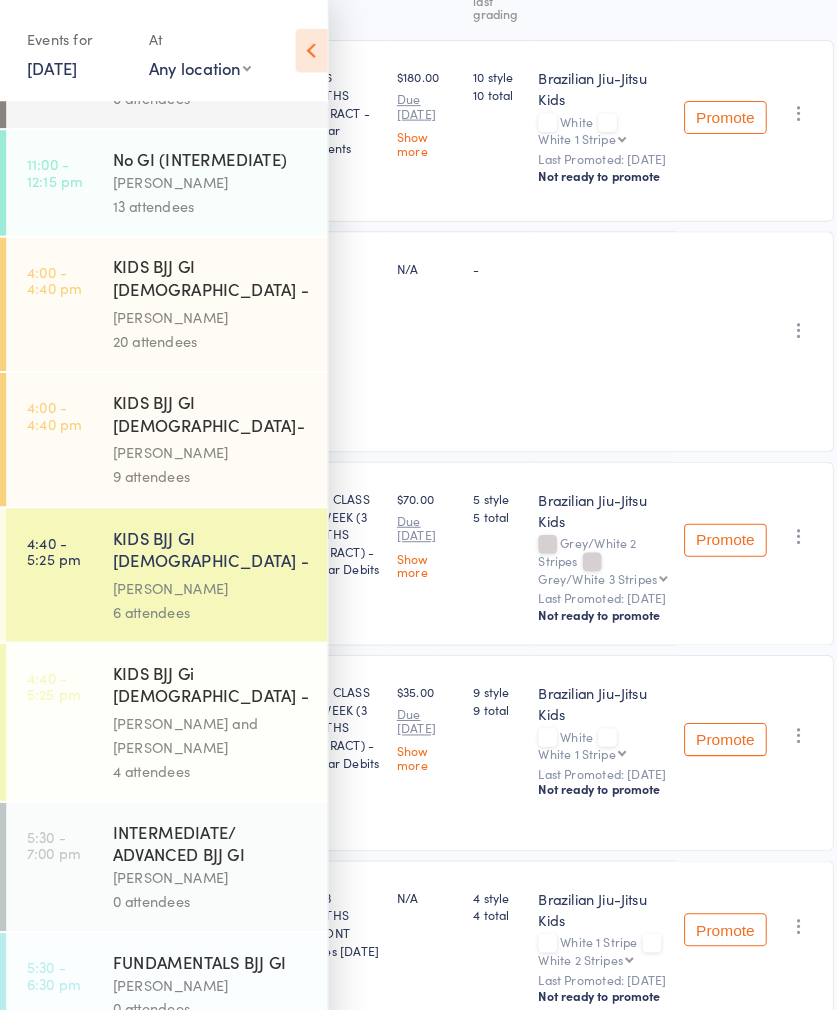click on "4:40 - 5:25 pm KIDS BJJ Gi 6-8yo - Level 2 Felipe Koury and Jeremy Radovcic 4 attendees" at bounding box center [161, 699] 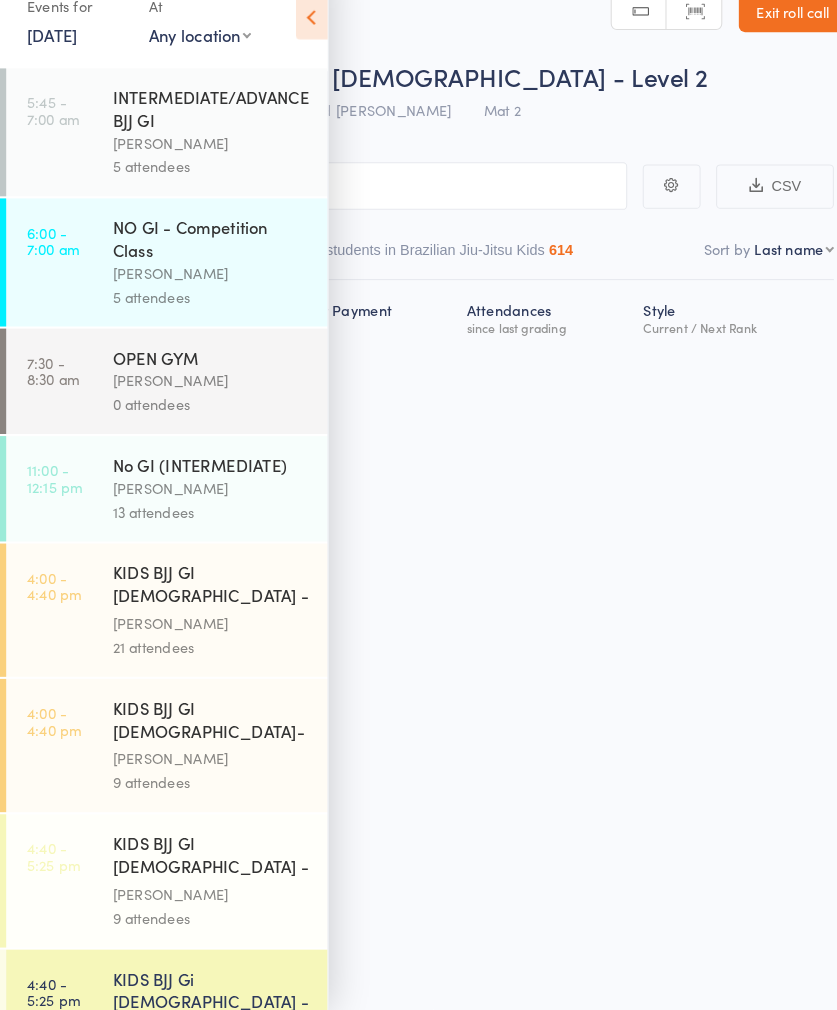 scroll, scrollTop: 14, scrollLeft: 0, axis: vertical 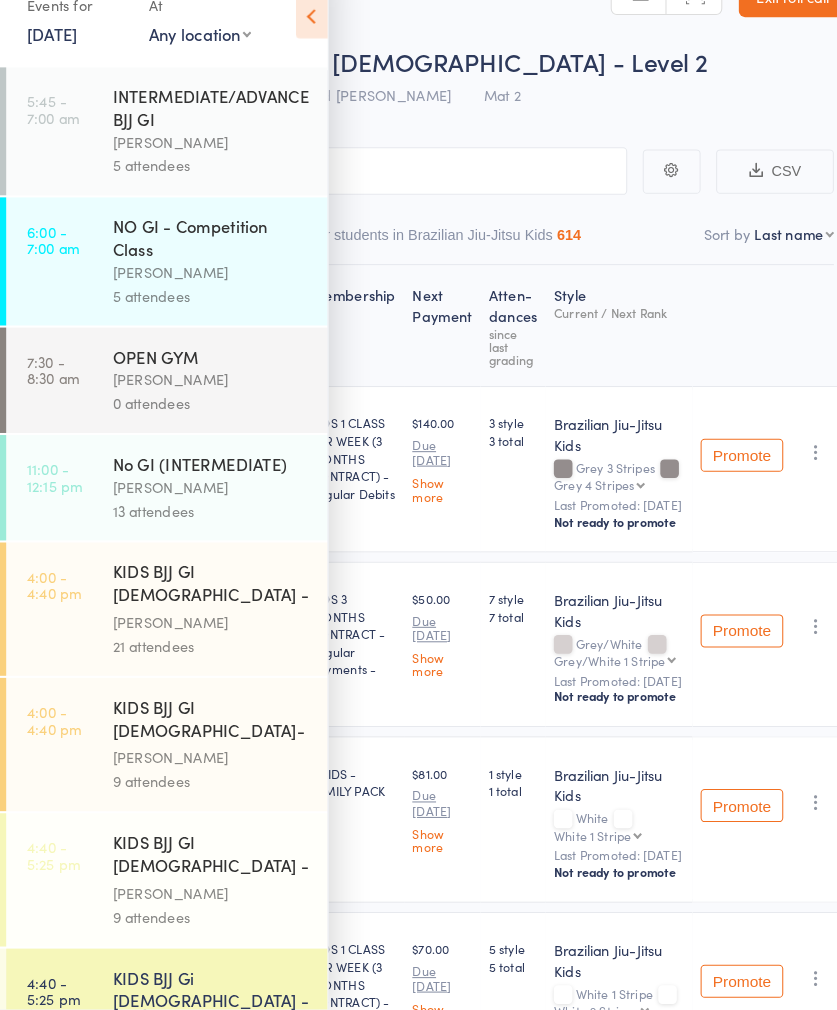 click on "Membership Next Payment Atten­dances since last grading Style Current / Next Rank edit Stephen Anictomatis    eanictomatis@gmail.com Age: 8 years 3 months KIDS 1 CLASS PER WEEK (3 MONTHS CONTRACT) - Regular Debits - $140.00 Due Jul 24  Show more 3 style 3 total Brazilian Jiu-Jitsu Kids Grey 3 Stripes  Grey 4 Stripes  Grey 4 Stripes Grey/Black Grey/Black 1 Stripe Grey/Black 2 Stripes Grey/Black 3 Stripes Grey/Black 4 Stripes Yellow/White Yellow/White 1Stripe Yellow/White 2 Stripes Yellow/White 3 Stripe Yellow/White 4 Stripes Yellow Yellow 1 Stripe Yellow 2 Stripe Yellow 3 Stripes Yellow 4 Stripes Yellow/Black Yellow/Black 1 Stripe Yellow/Black 2 Stripes Yellow/Black 3 Stripes Yellow/Black 4 Stripes Orange/White Orange/White 1 Stripe Orange/White 2 Stripes Orange/White 3 Stripes Orange/White 4 Stripes Orange Orange 1 Stripe Orange 2 Stripes Orange 3 Stripes Orange 4 Stripes Orange/Black Orange/Black 1 Stripe Orange/Black 2 Stripes Orange/Black 3 Stripes Orange/Black 4 Stripes Green/White Green/ White 1 Stripe" at bounding box center (426, 2063) 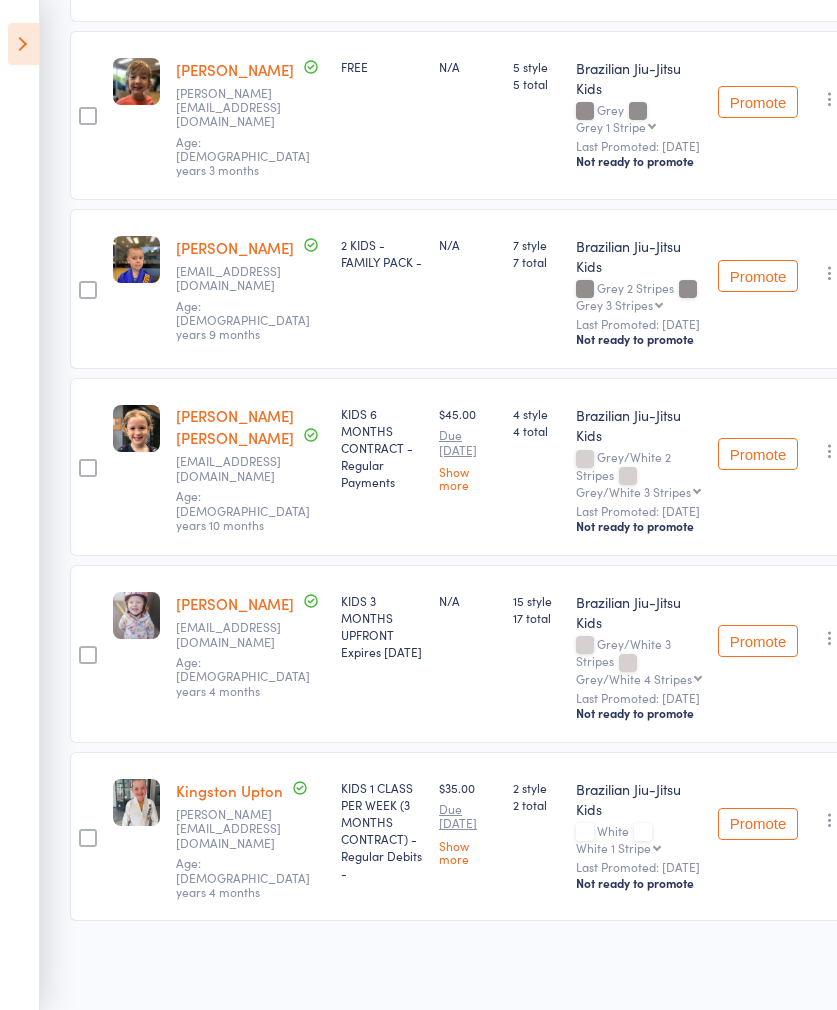 scroll, scrollTop: 3021, scrollLeft: 1, axis: both 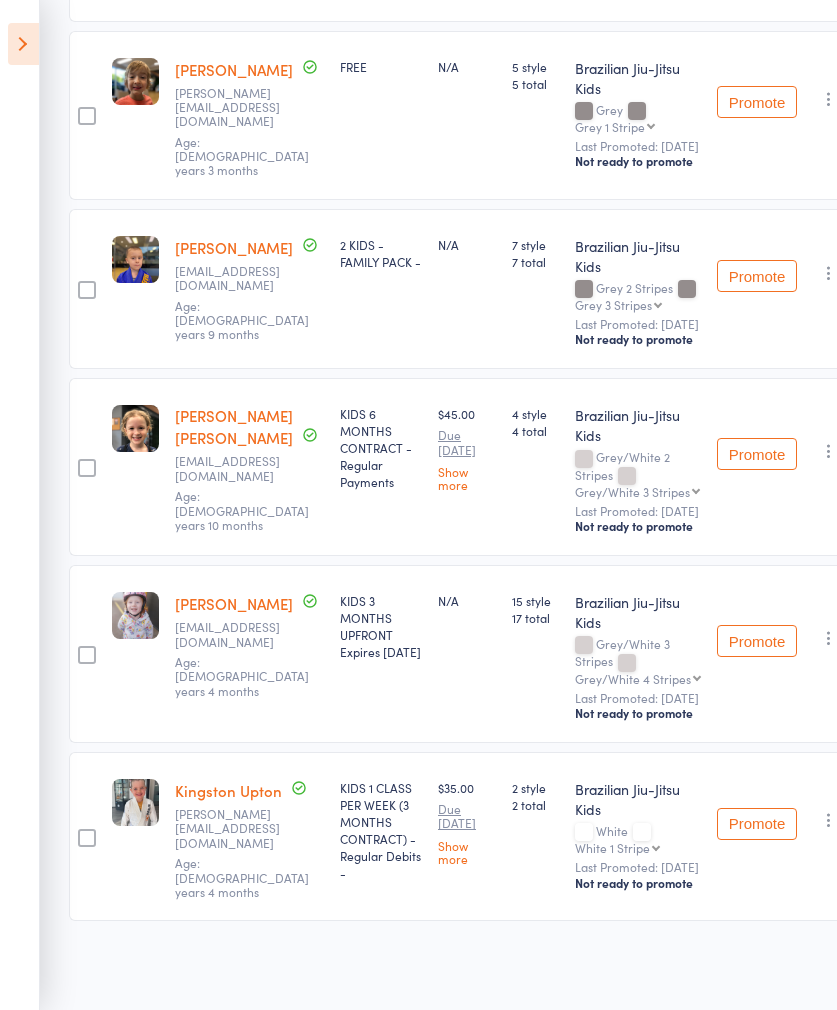 click at bounding box center [23, 44] 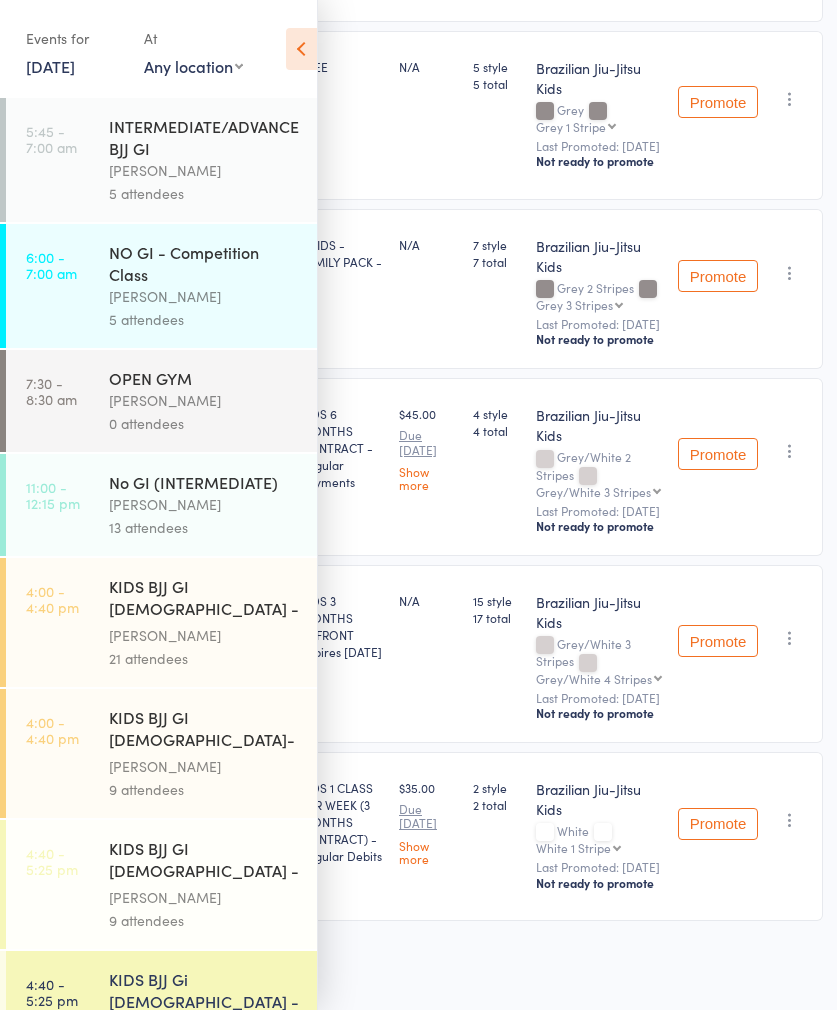scroll, scrollTop: 3021, scrollLeft: 0, axis: vertical 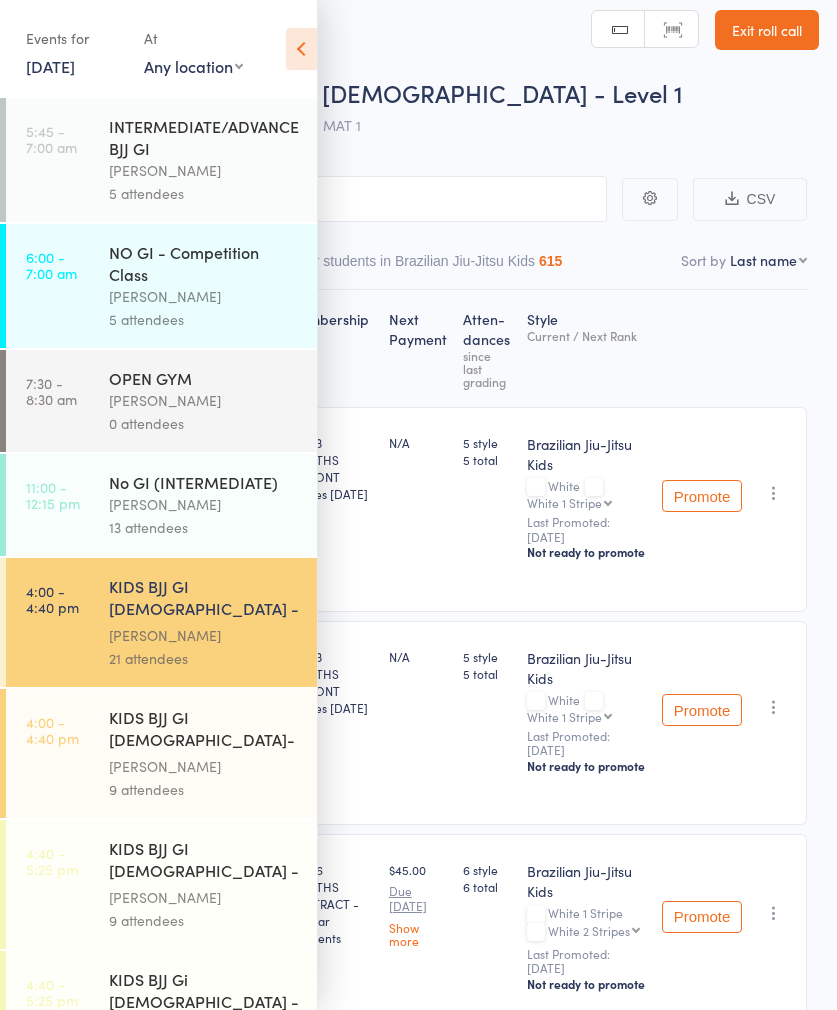click on "Membership Next Payment Atten­dances since last grading Style Current / Next Rank edit Cassian Barnes    Lydia.buchanan@icloud.com Age: 4 years 4 months KIDS 3 MONTHS UPFRONT Expires Aug 11, 2025  N/A 5 style 5 total Brazilian Jiu-Jitsu Kids White  White 1 Stripe  White 1 Stripe White 2 Stripes White 3 Stripes White 4 Stripes Grey/White Grey/White 1 Stripe Grey/White 2 Stripes Grey/White 3 Stripes Grey/White 4 Stripes Grey Grey 1 Stripe Grey 2 Stripes Grey 3 Stripes Grey 4 Stripes Grey/Black Grey/Black 1 Stripe Grey/Black 2 Stripes Grey/Black 3 Stripes Grey/Black 4 Stripes Yellow/White Yellow/White 1Stripe Yellow/White 2 Stripes Yellow/White 3 Stripe Yellow/White 4 Stripes Yellow Yellow 1 Stripe Yellow 2 Stripe Yellow 3 Stripes Yellow 4 Stripes Yellow/Black Yellow/Black 1 Stripe Yellow/Black 2 Stripes Yellow/Black 3 Stripes Yellow/Black 4 Stripes Orange/White Orange/White 1 Stripe Orange/White 2 Stripes Orange/White 3 Stripes Orange/White 4 Stripes Orange Orange 1 Stripe Orange 2 Stripes Orange 3 Stripes" at bounding box center (418, 2190) 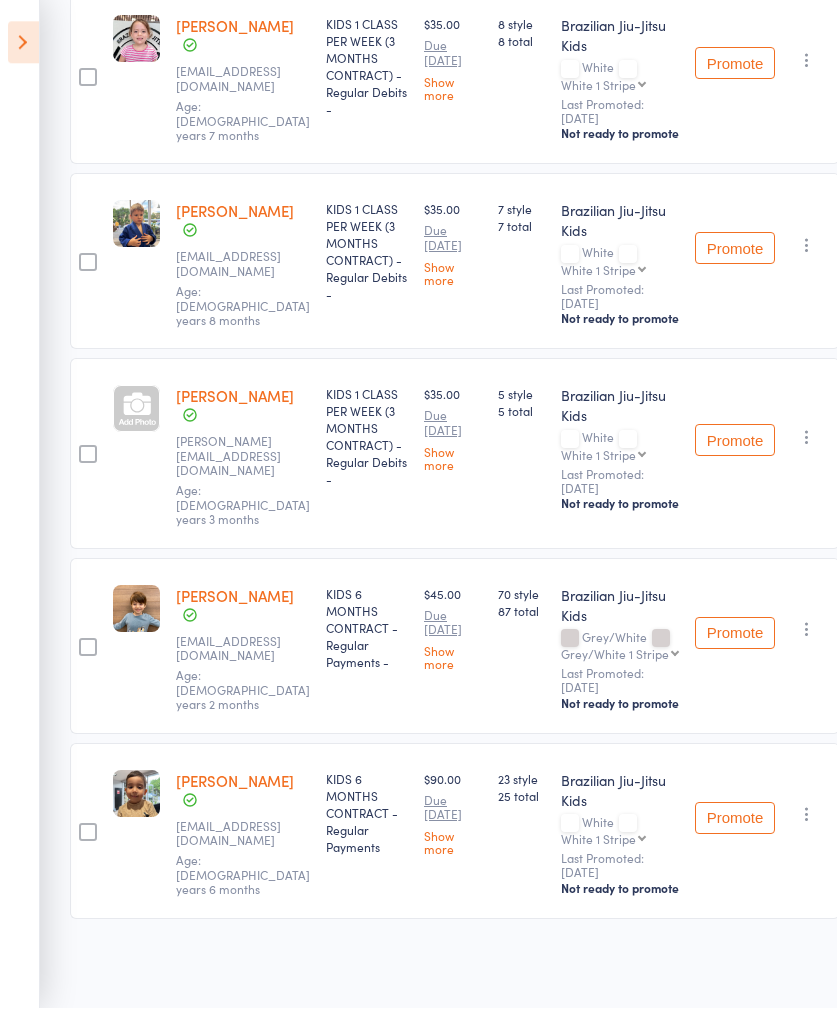 scroll, scrollTop: 3243, scrollLeft: 0, axis: vertical 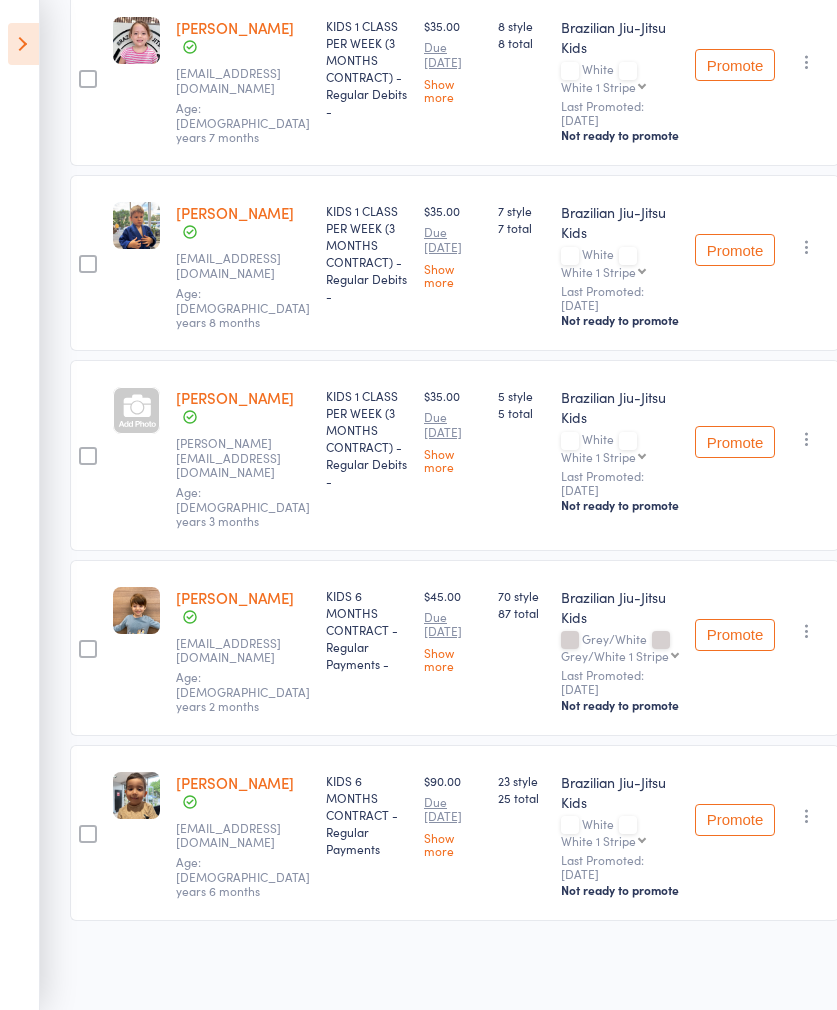 click at bounding box center (23, 44) 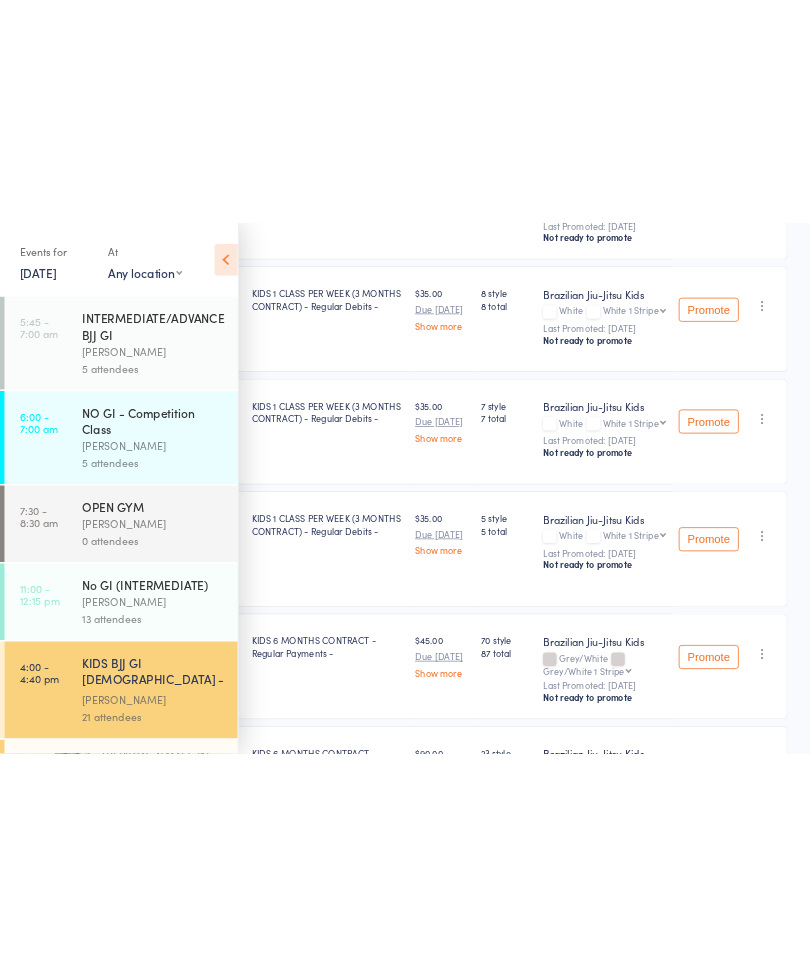 scroll, scrollTop: 3278, scrollLeft: 0, axis: vertical 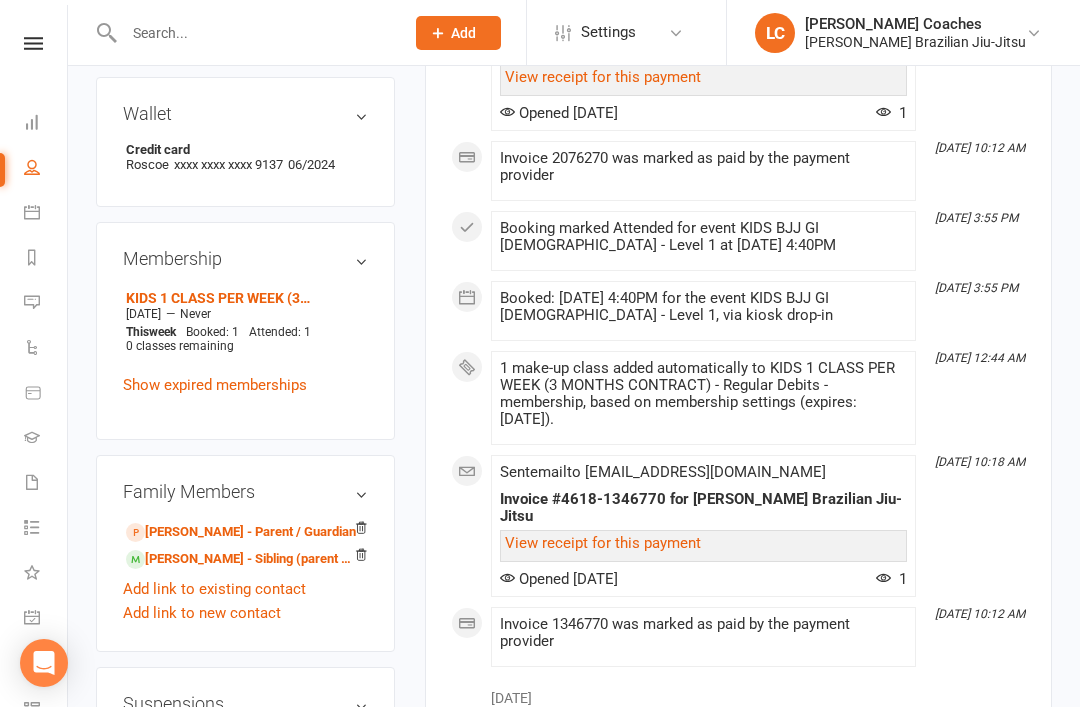 click on "[PERSON_NAME] - Sibling (parent not in system)" at bounding box center (242, 559) 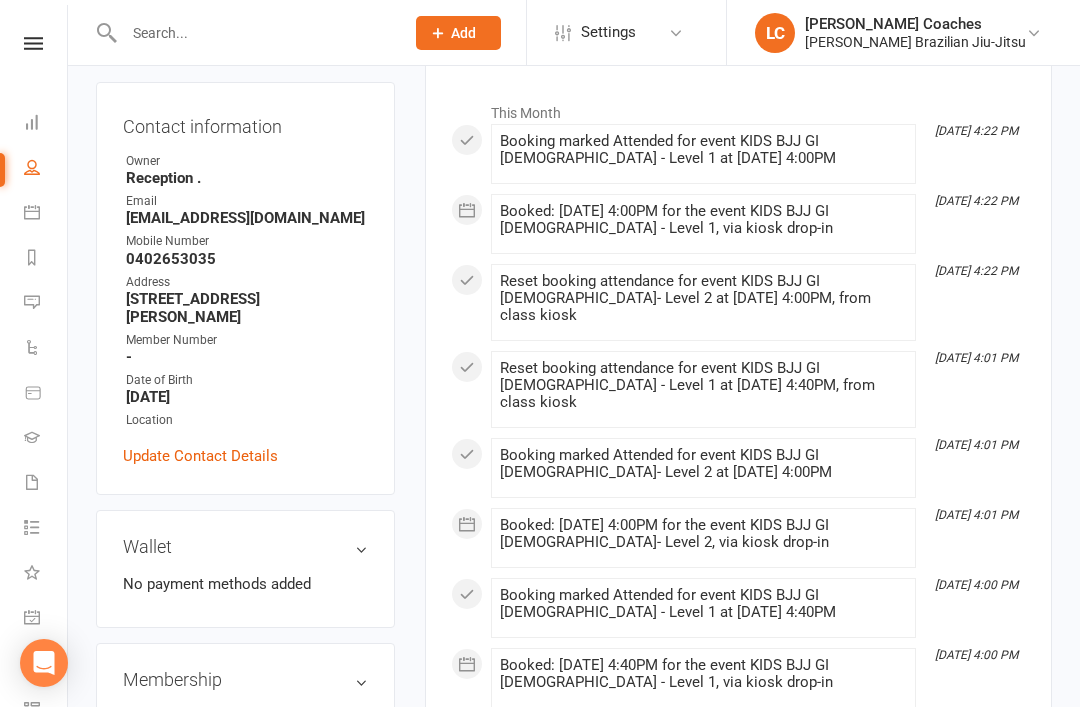 scroll, scrollTop: 0, scrollLeft: 0, axis: both 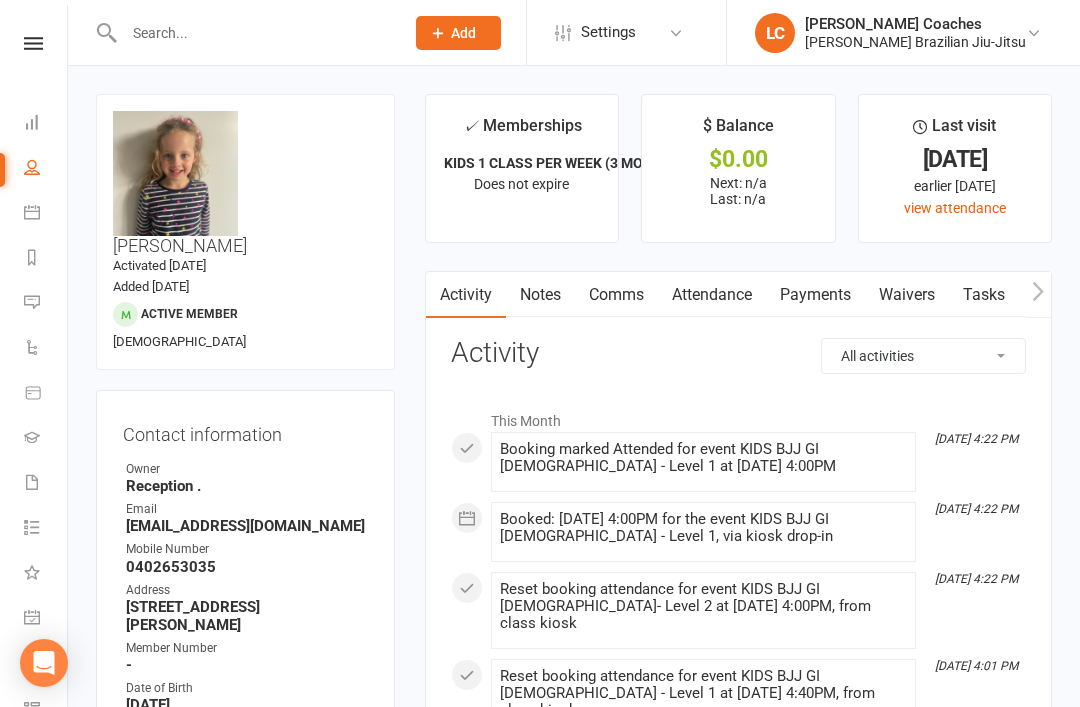 click at bounding box center (254, 33) 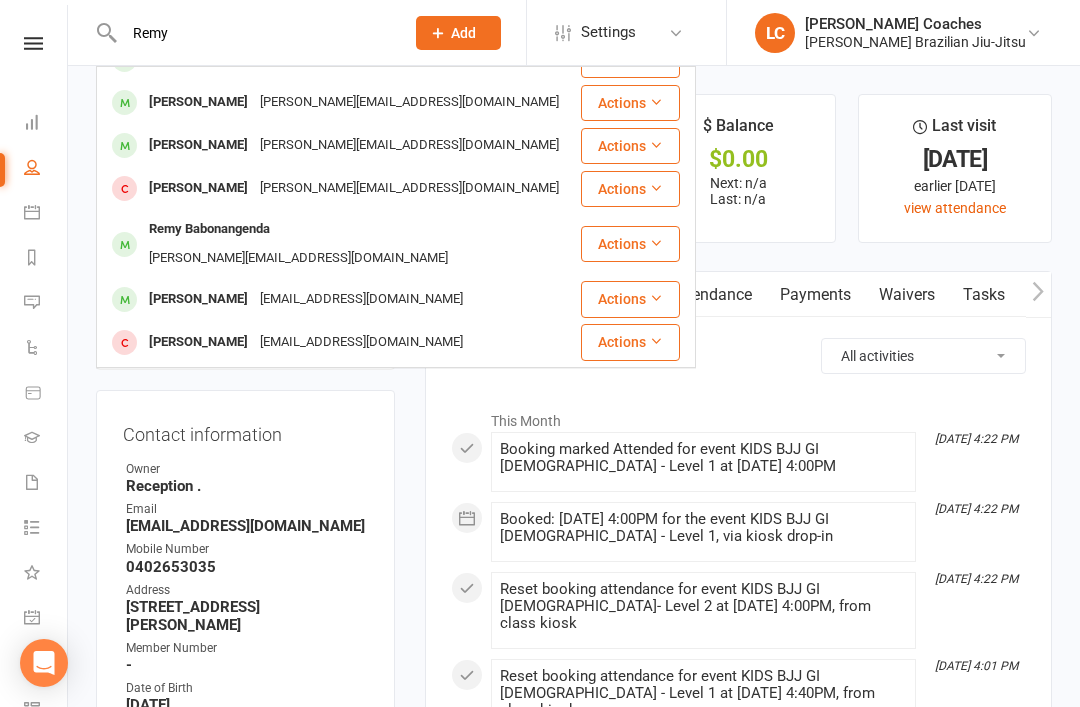 scroll, scrollTop: 105, scrollLeft: 0, axis: vertical 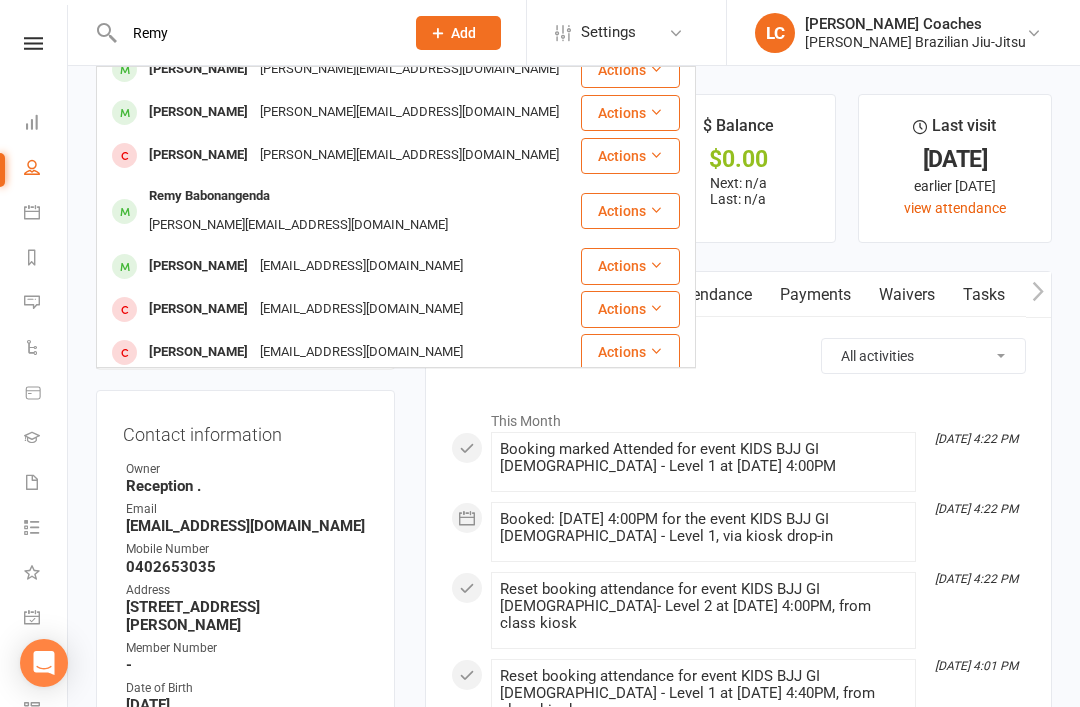 type on "Remy" 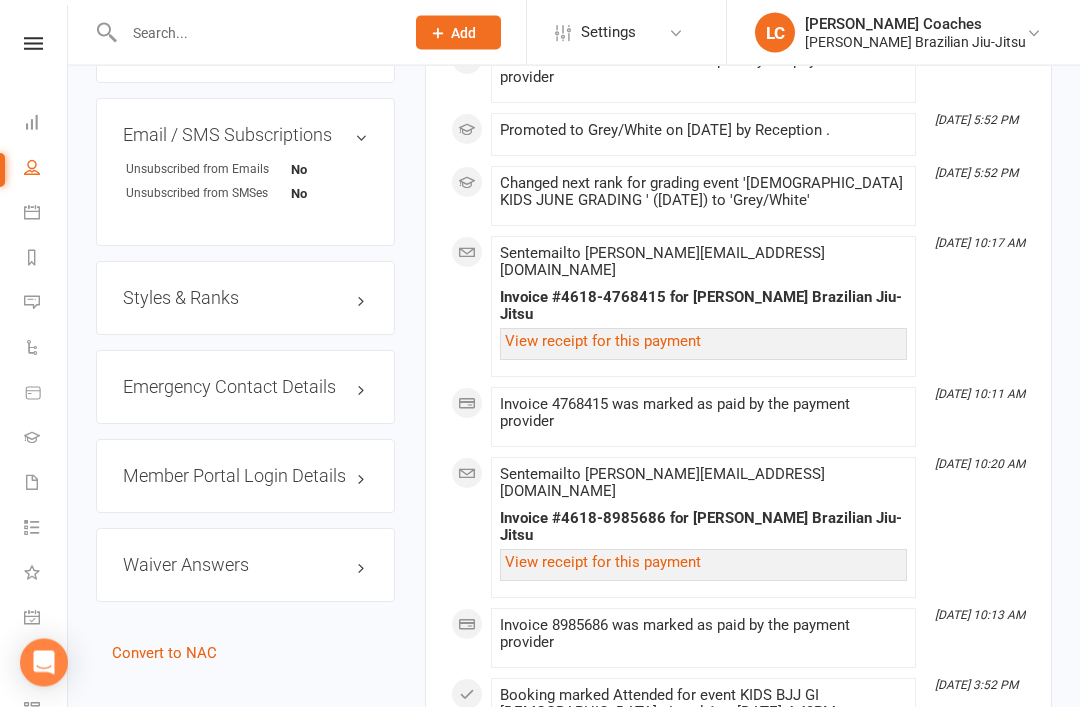 scroll, scrollTop: 1249, scrollLeft: 0, axis: vertical 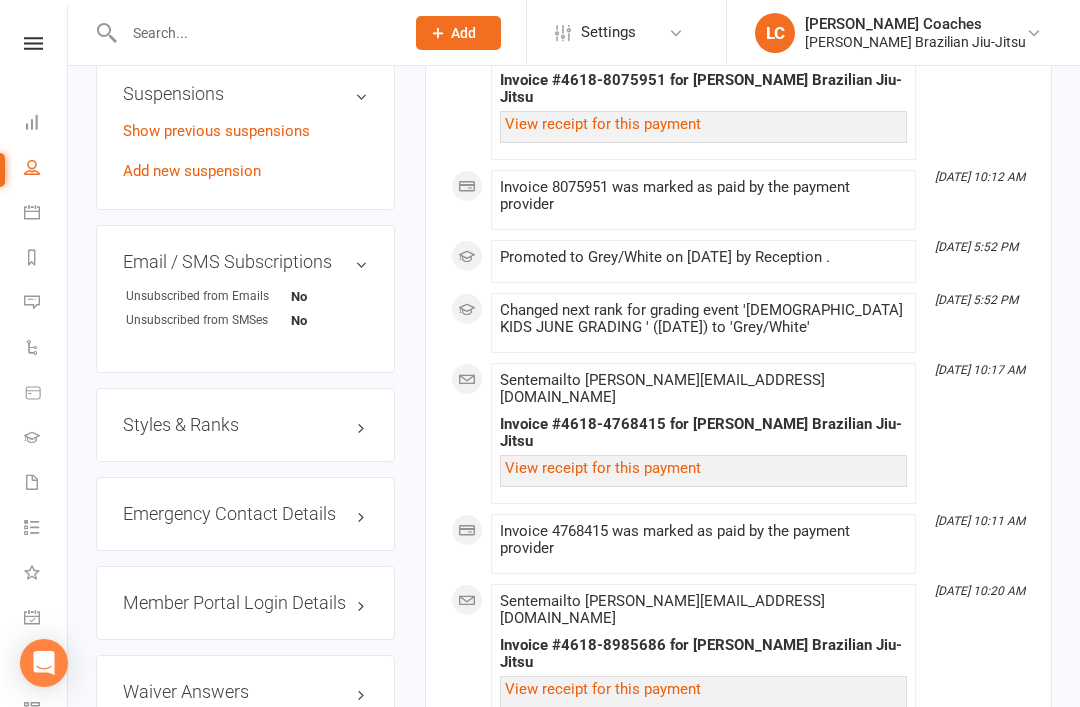 click at bounding box center [254, 33] 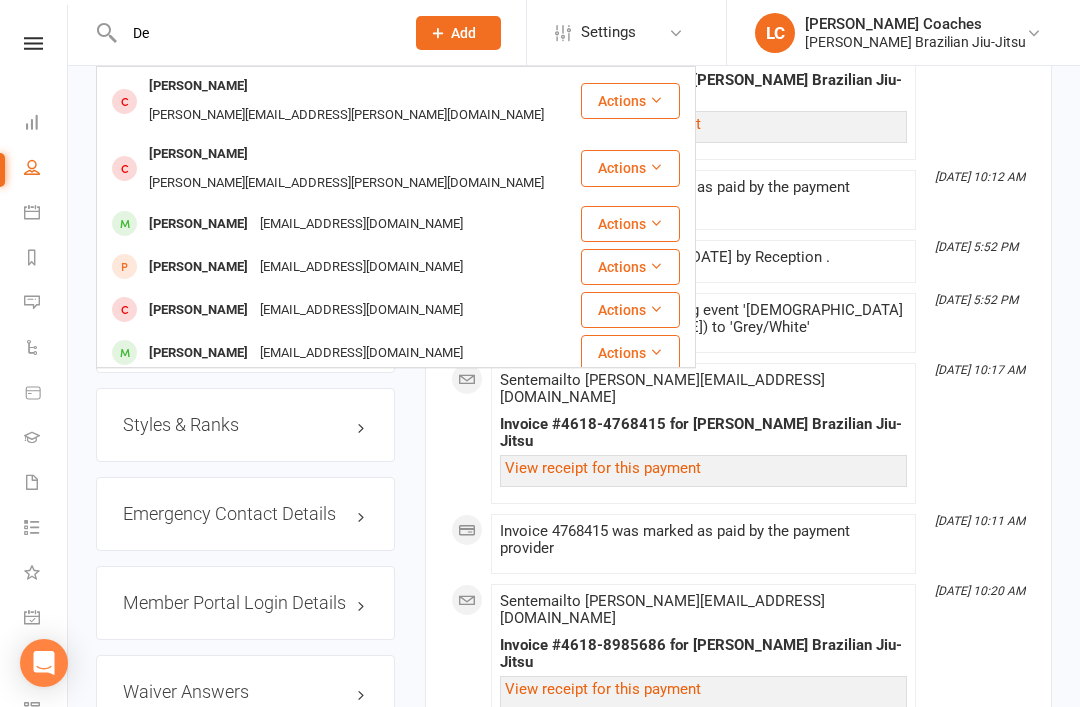 type on "D" 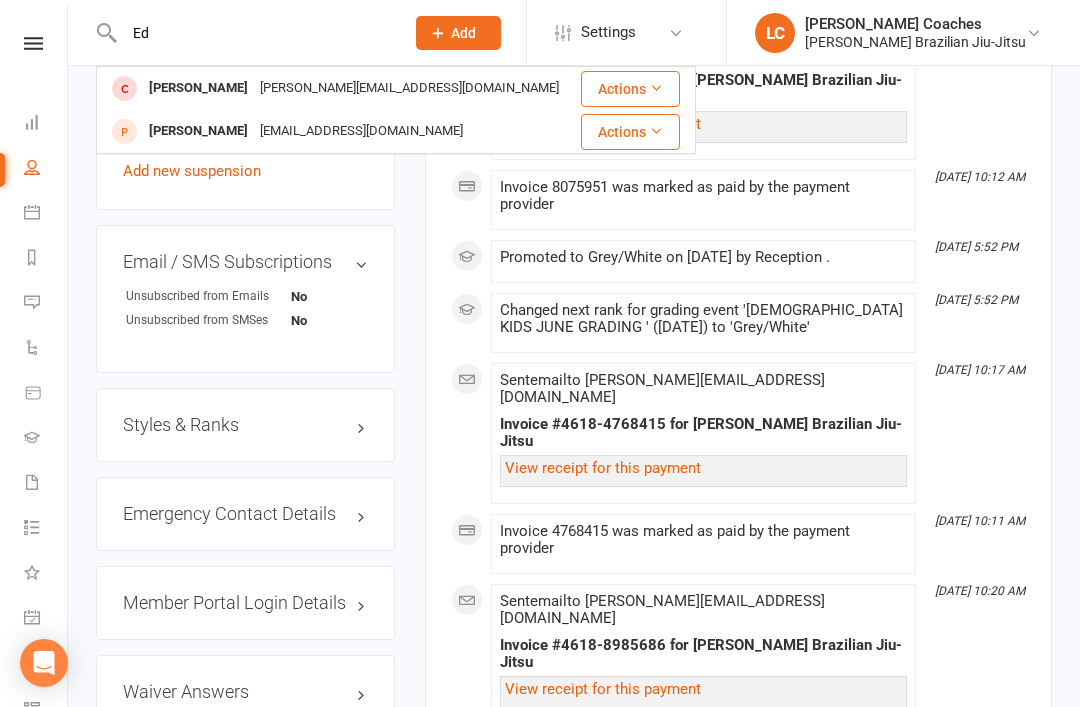 type on "E" 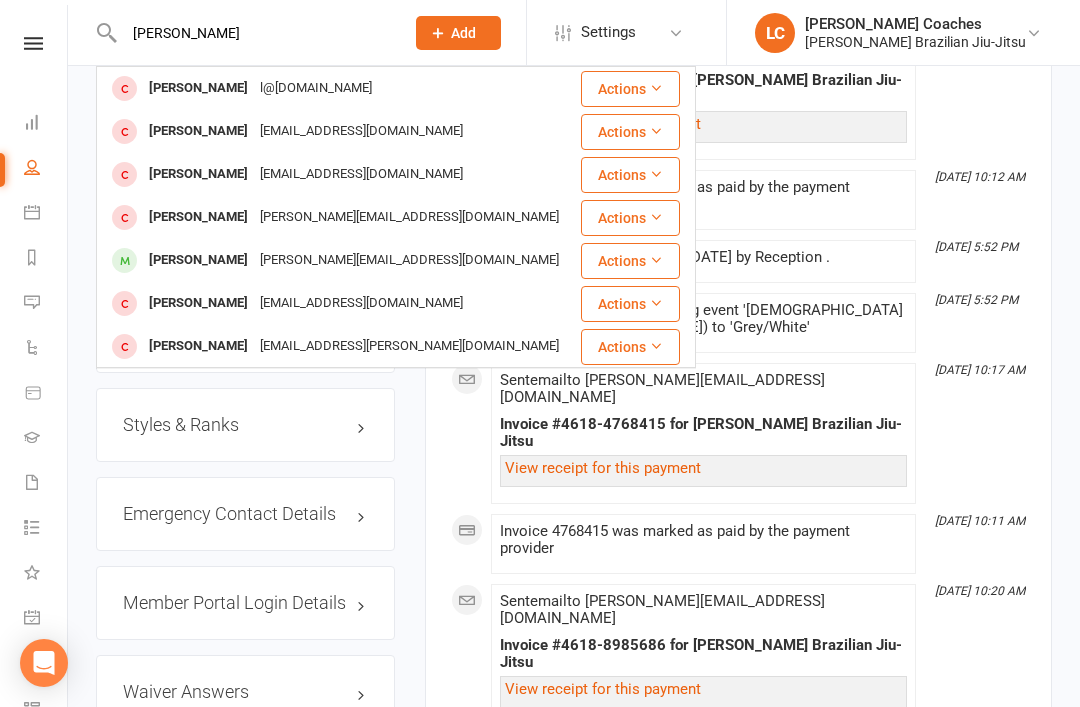 type on "[PERSON_NAME]" 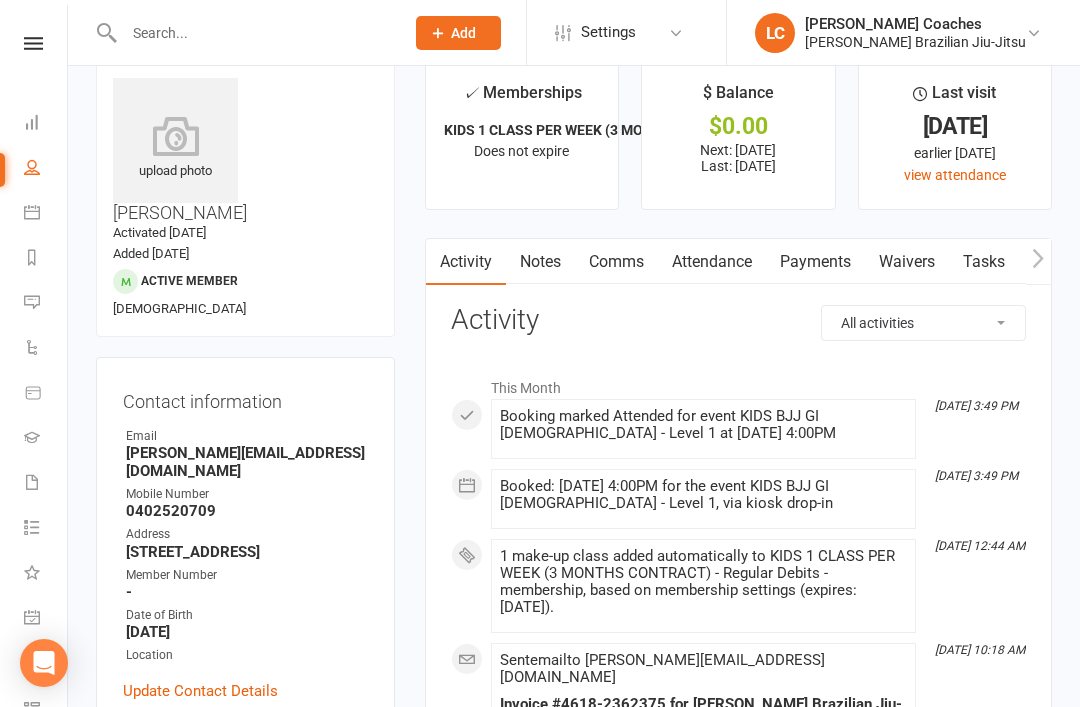 scroll, scrollTop: 0, scrollLeft: 0, axis: both 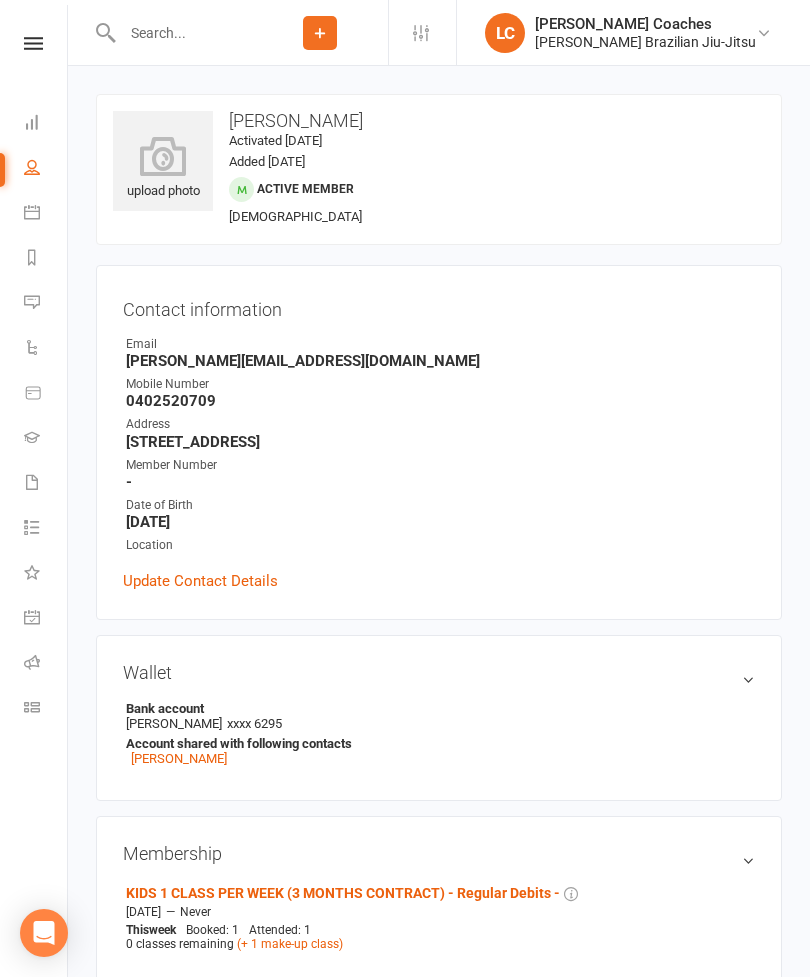 click on "upload photo [PERSON_NAME] Activated [DATE] Added [DATE]   Active member [DEMOGRAPHIC_DATA]  Contact information Owner   Email  [PERSON_NAME][EMAIL_ADDRESS][DOMAIN_NAME]
Mobile Number  [PHONE_NUMBER]
Address  [STREET_ADDRESS]
Member Number  -
Date of Birth  [DEMOGRAPHIC_DATA]
Location
Update Contact Details" at bounding box center (439, 357) 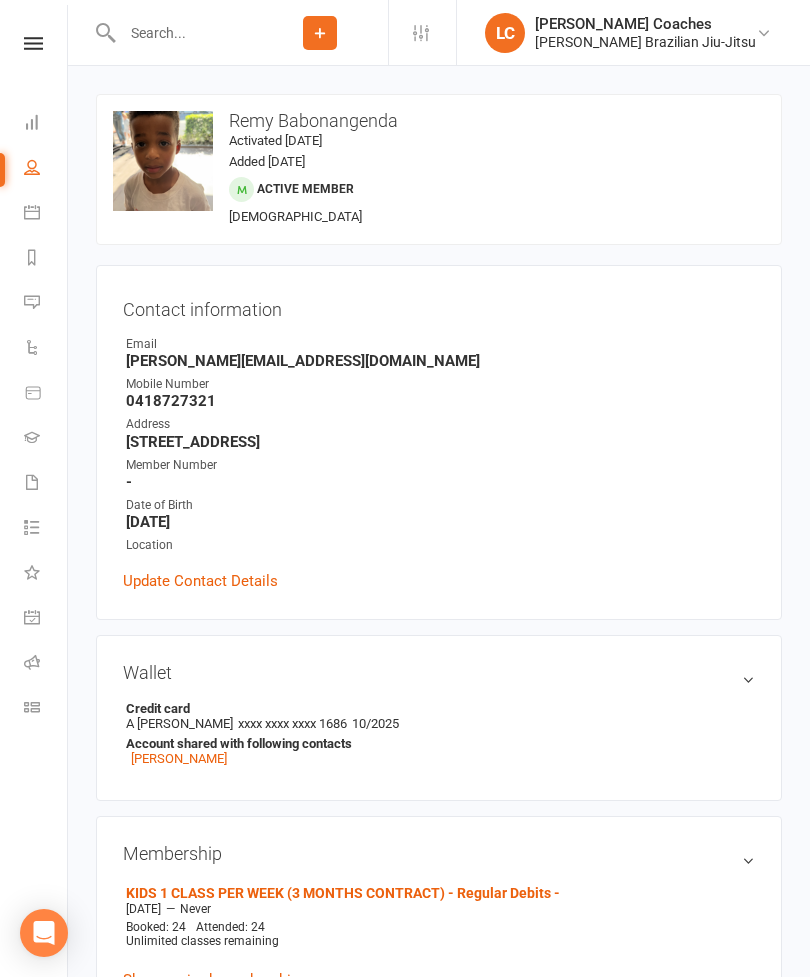 click at bounding box center (33, 43) 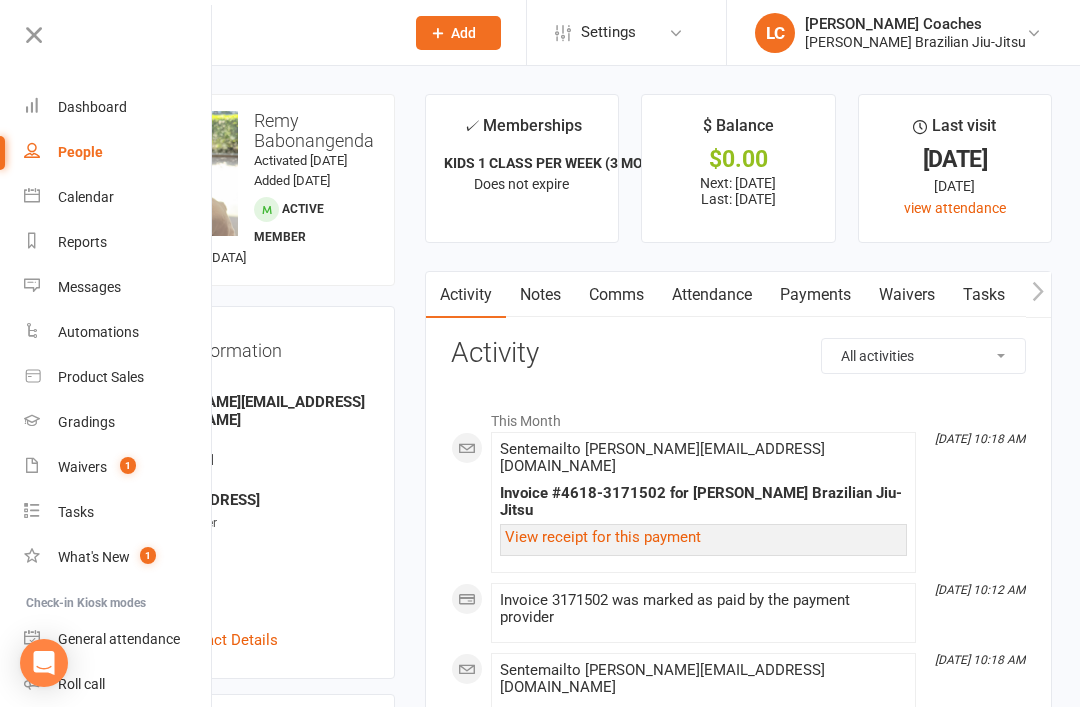 click at bounding box center (254, 33) 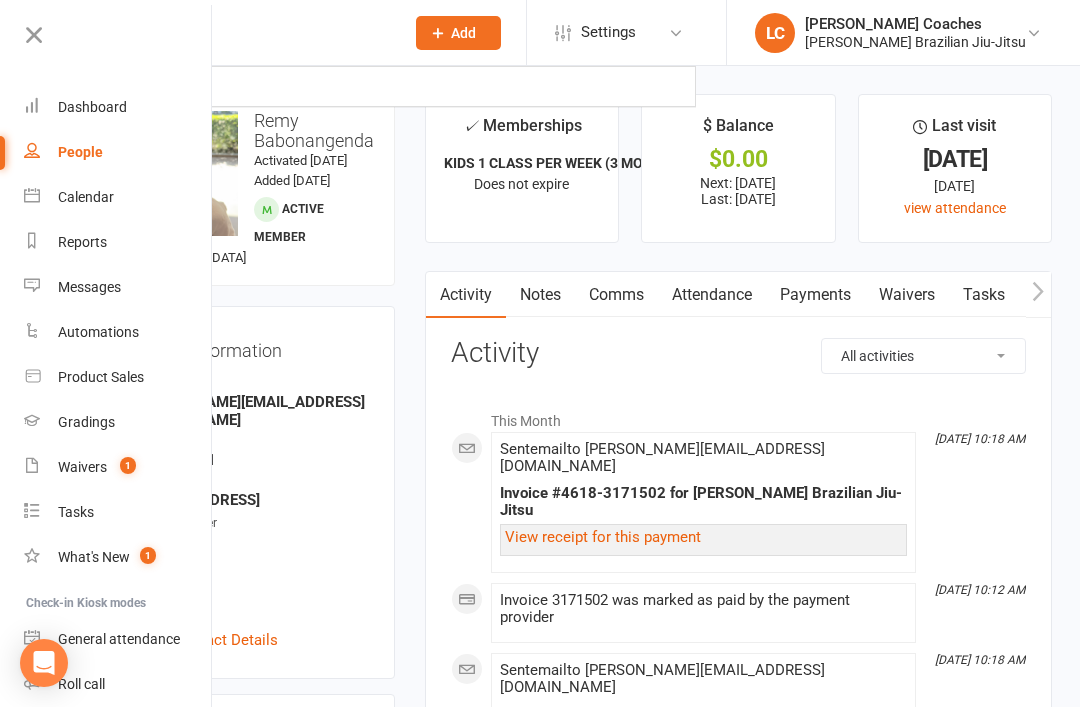 type on "Moana" 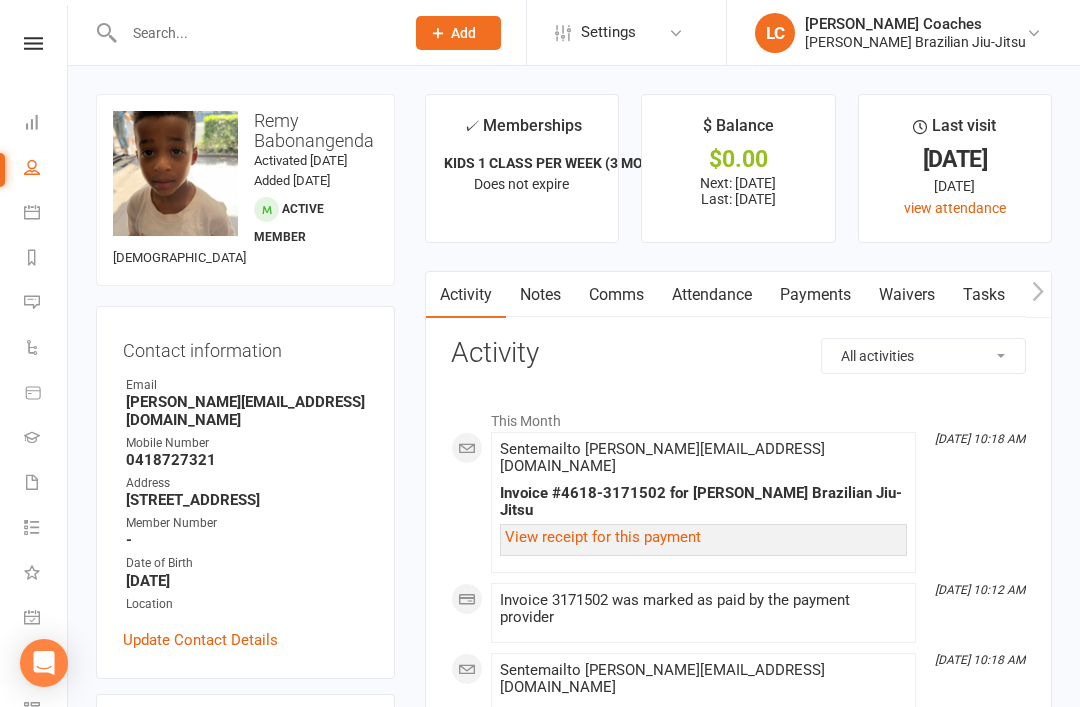 click at bounding box center [254, 33] 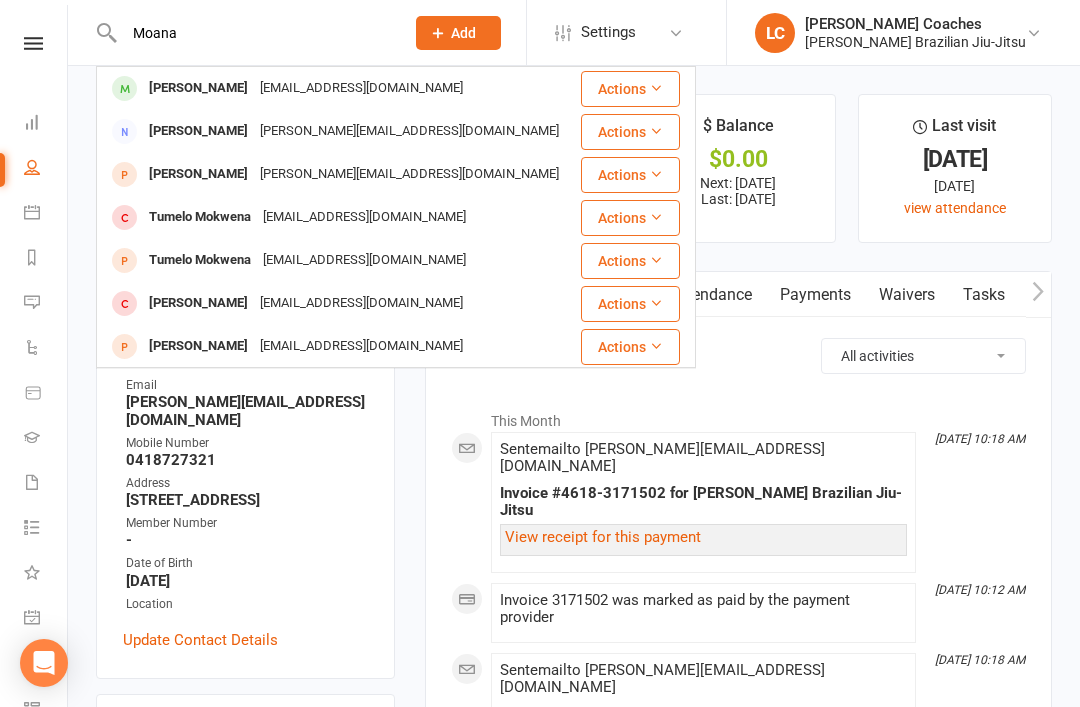 type on "Moana" 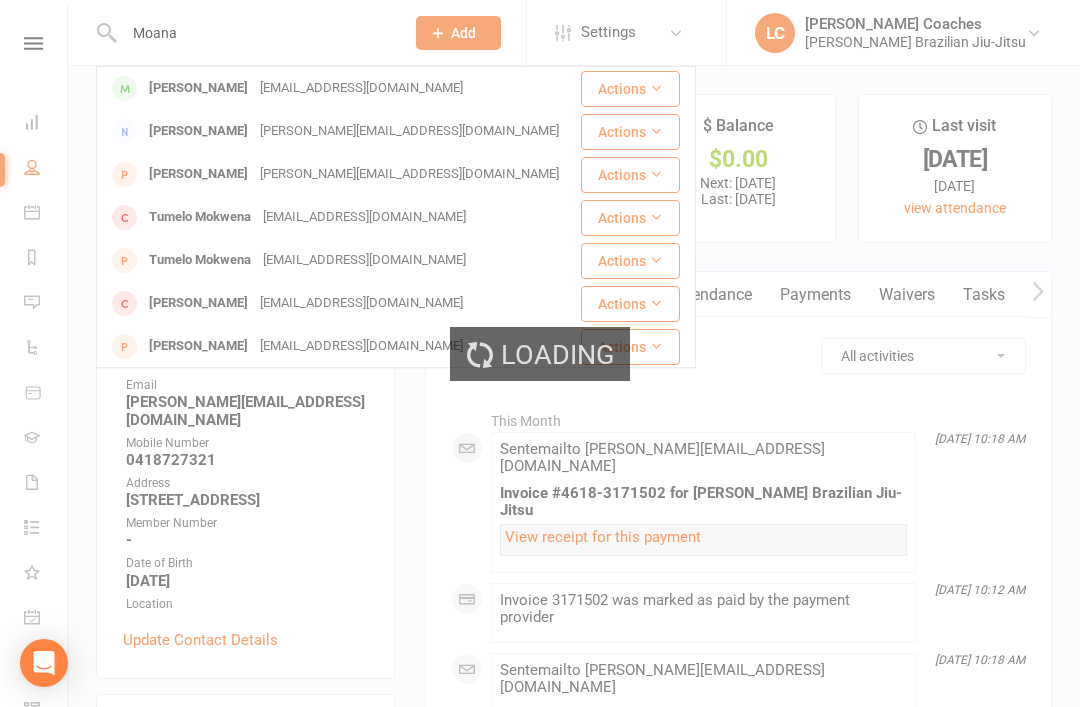 type 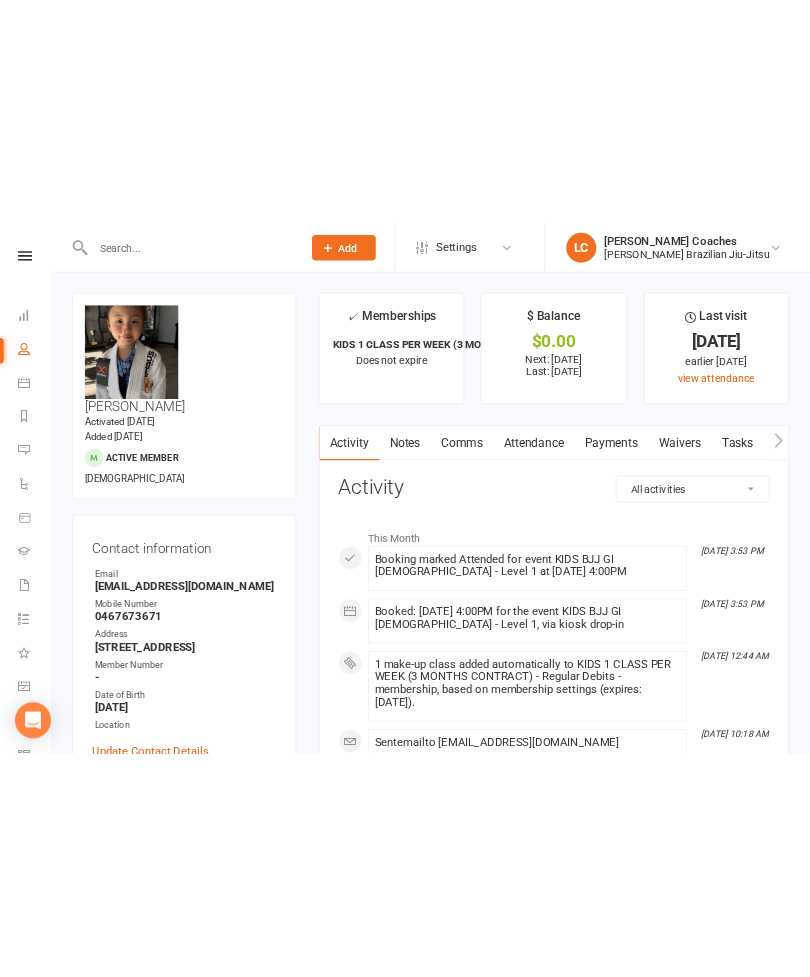 scroll, scrollTop: 0, scrollLeft: 0, axis: both 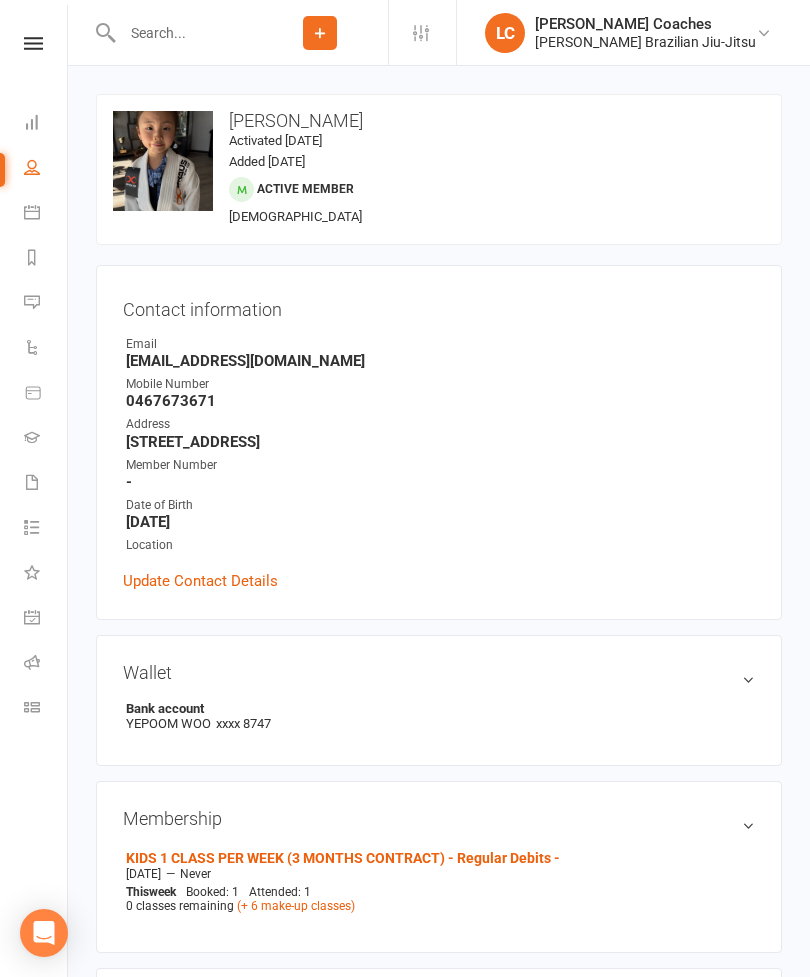 click on "Clubworx Dashboard People Calendar Reports Messages   Automations   Product Sales Gradings   Waivers   1 Tasks   What's New 1 Check-in Kiosk modes General attendance Roll call Class check-in" at bounding box center (34, 493) 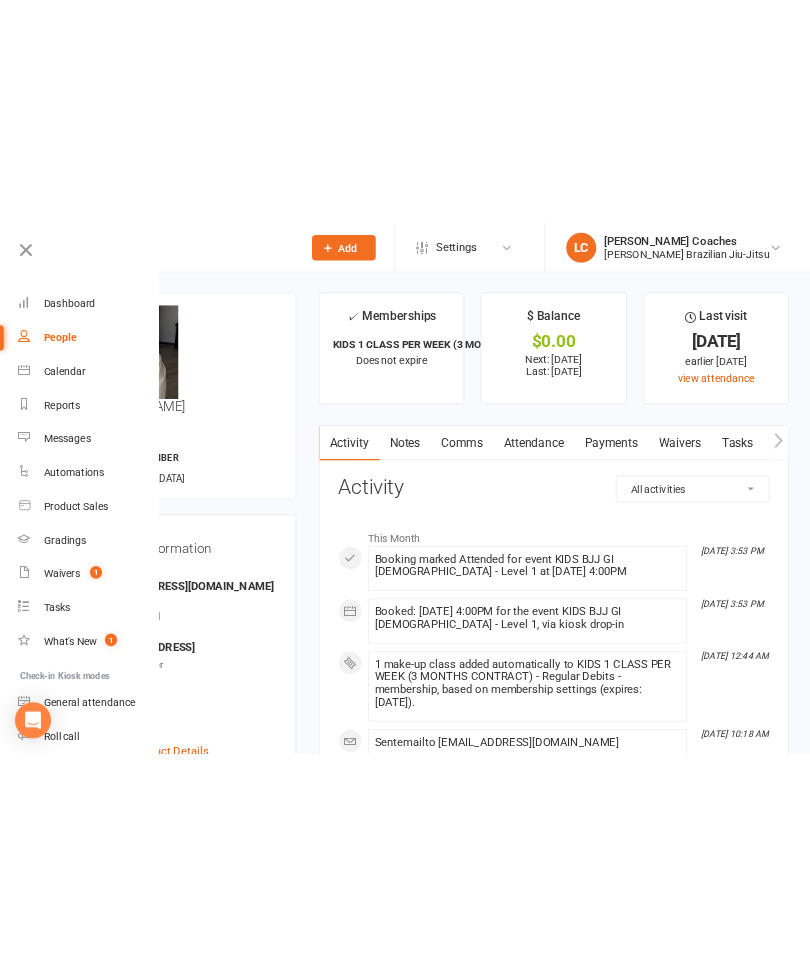 scroll, scrollTop: 0, scrollLeft: 0, axis: both 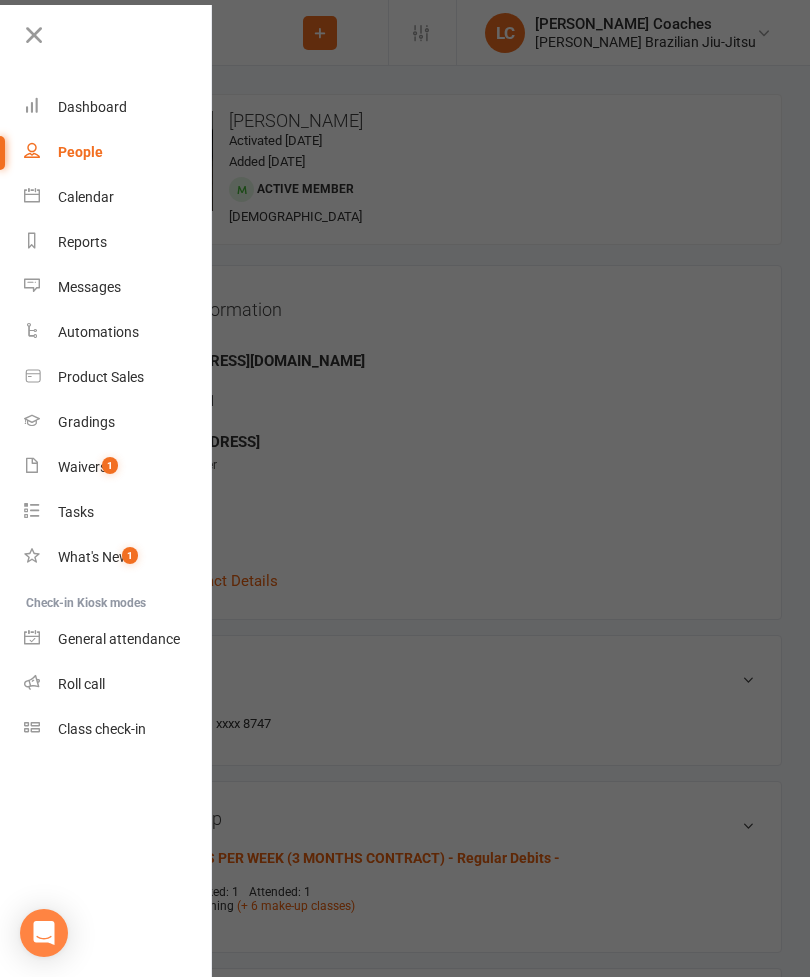 click at bounding box center (405, 488) 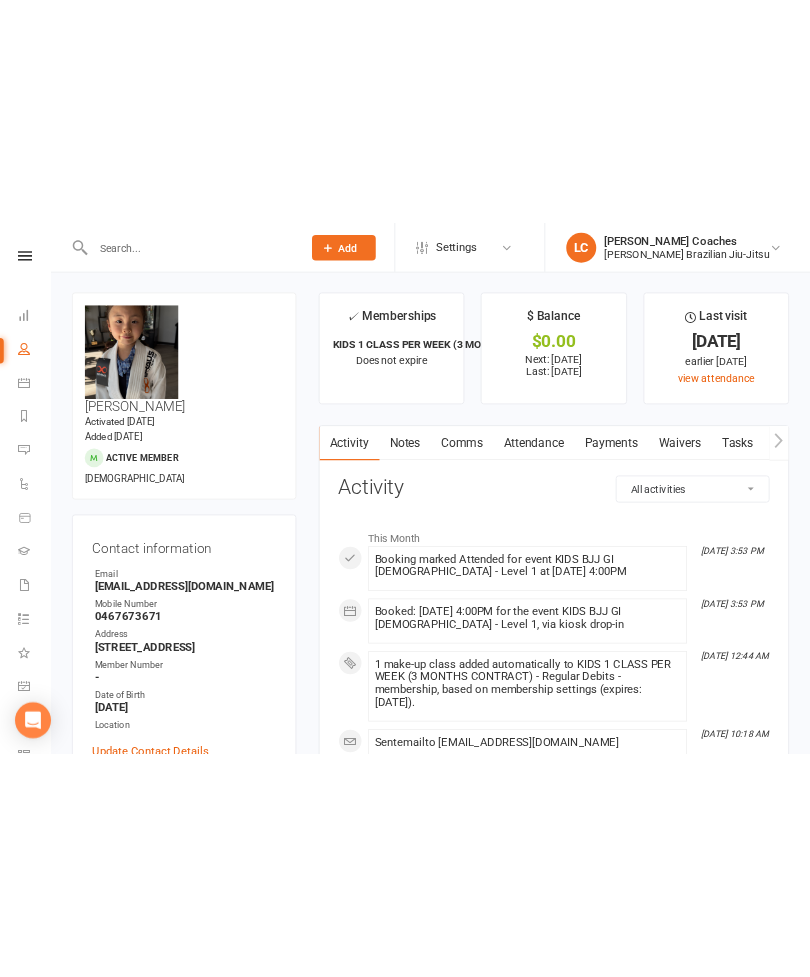 scroll, scrollTop: 0, scrollLeft: 0, axis: both 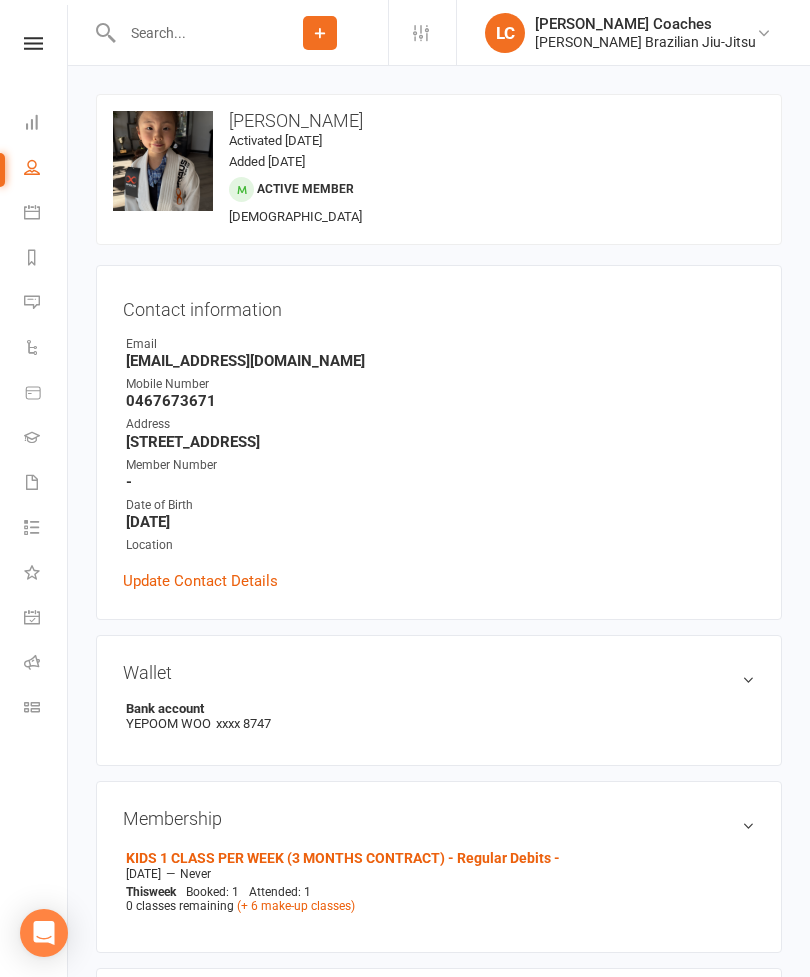 click on "[EMAIL_ADDRESS][DOMAIN_NAME]" at bounding box center [440, 361] 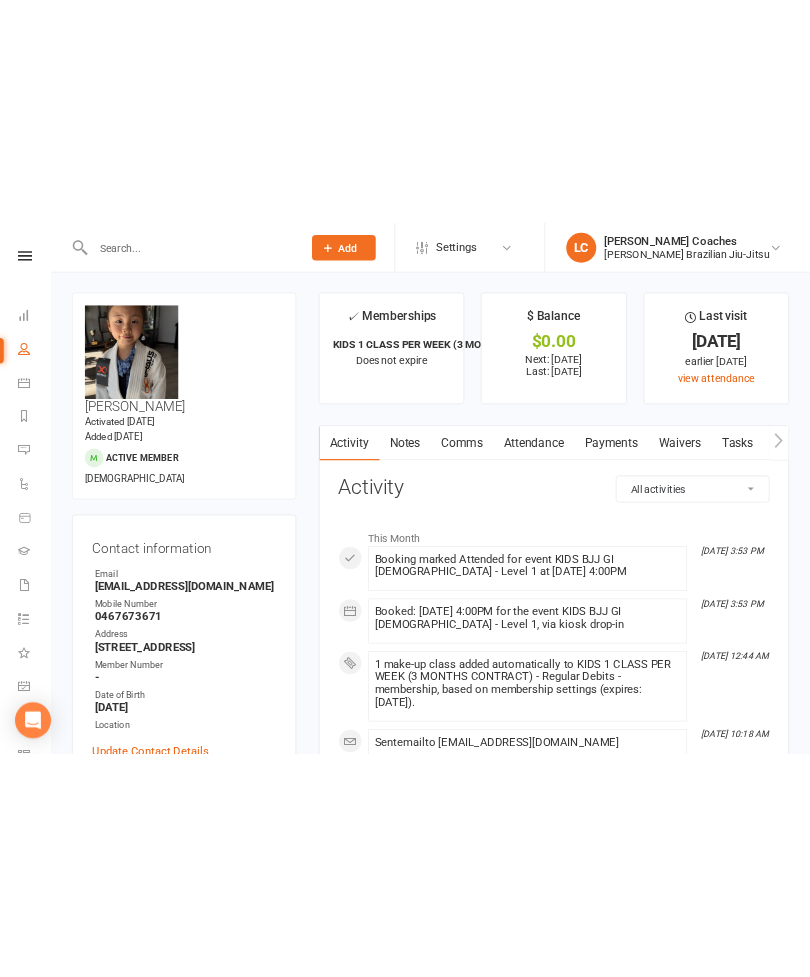 scroll, scrollTop: 0, scrollLeft: 0, axis: both 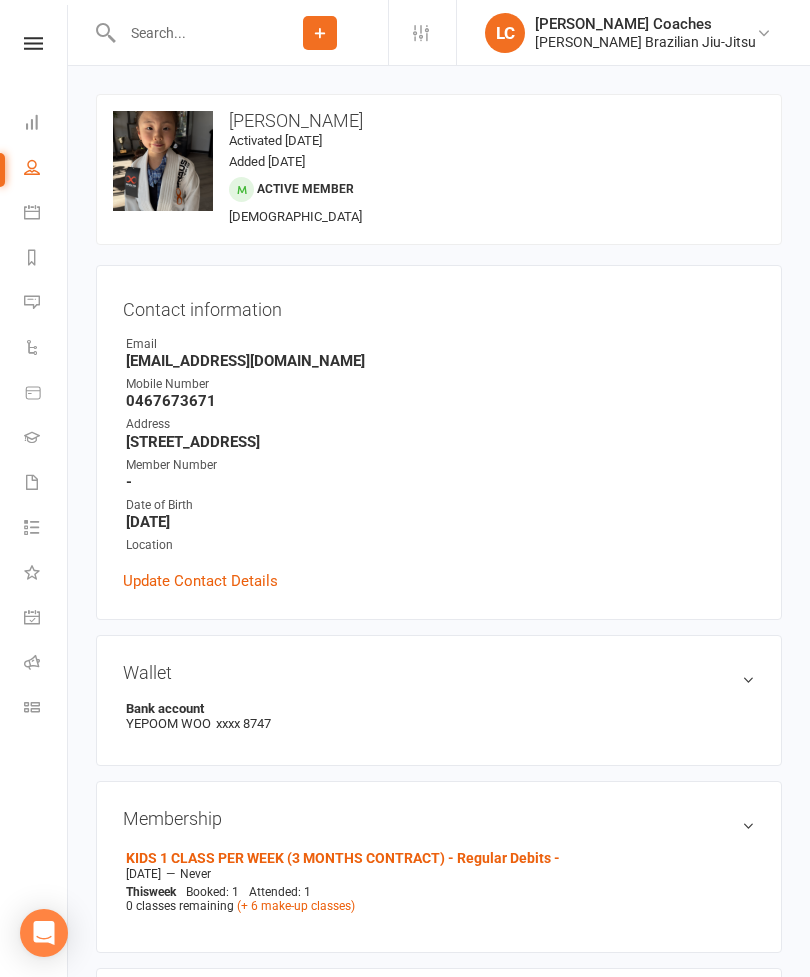 click at bounding box center (33, 43) 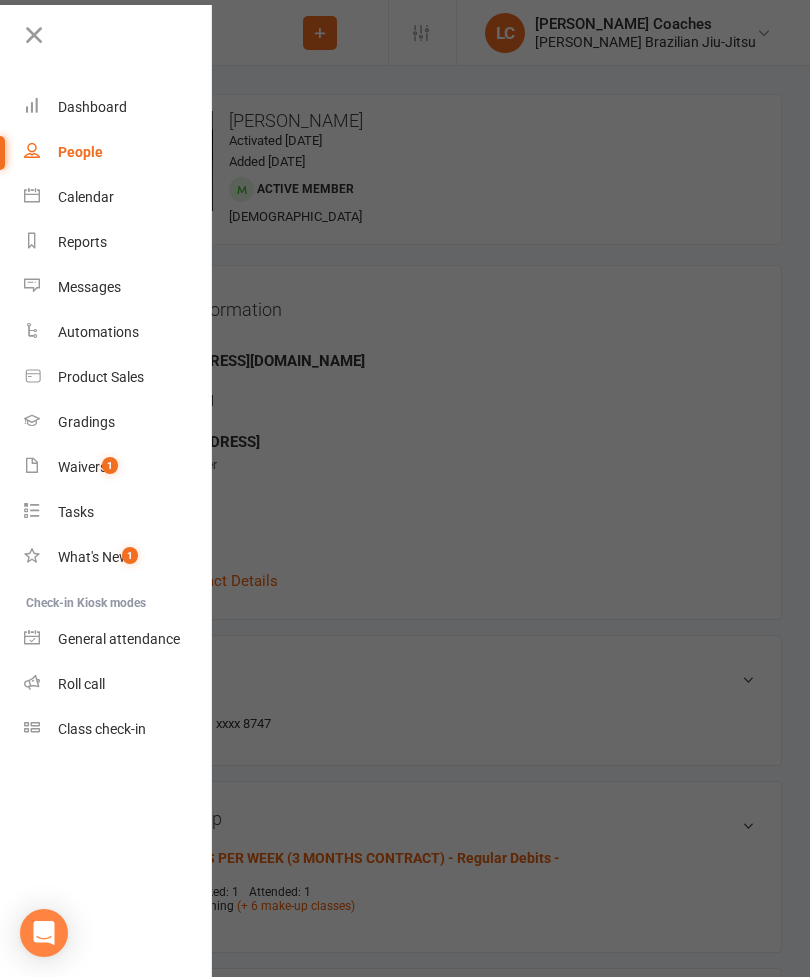 click at bounding box center (405, 488) 